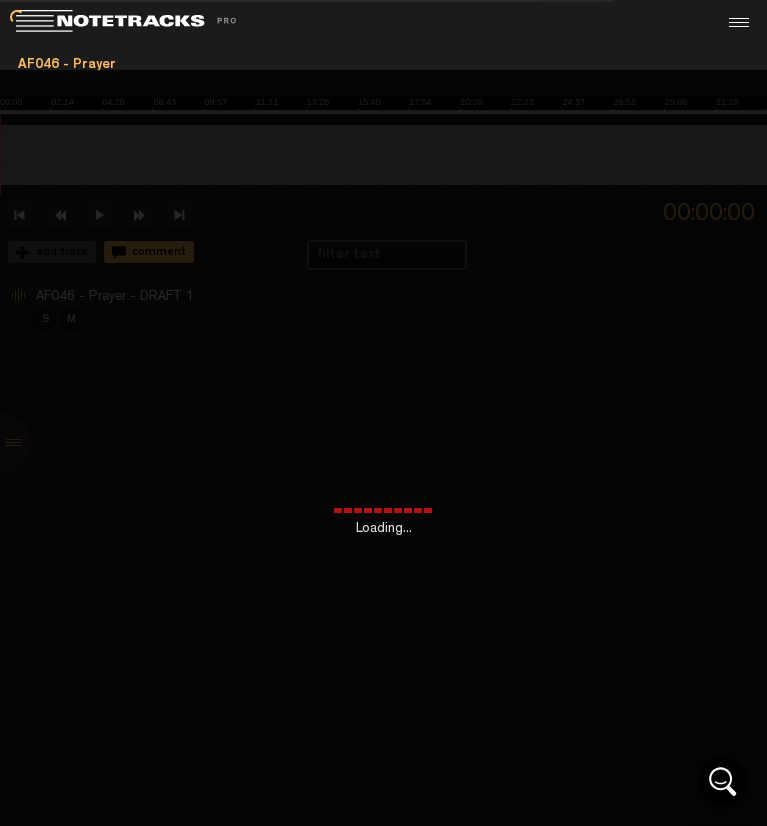 scroll, scrollTop: 0, scrollLeft: 0, axis: both 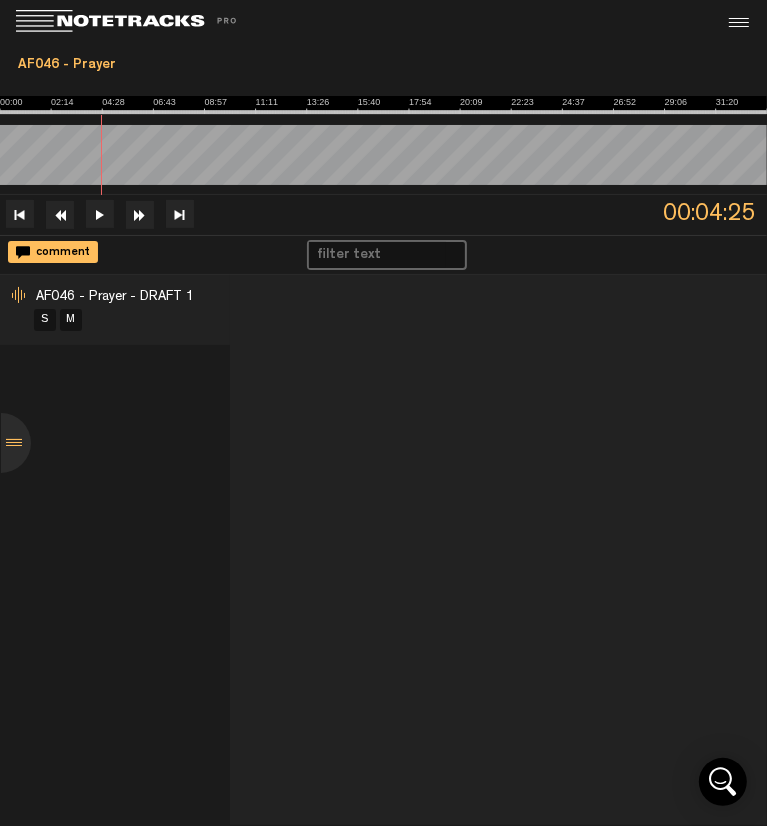 click at bounding box center [100, 214] 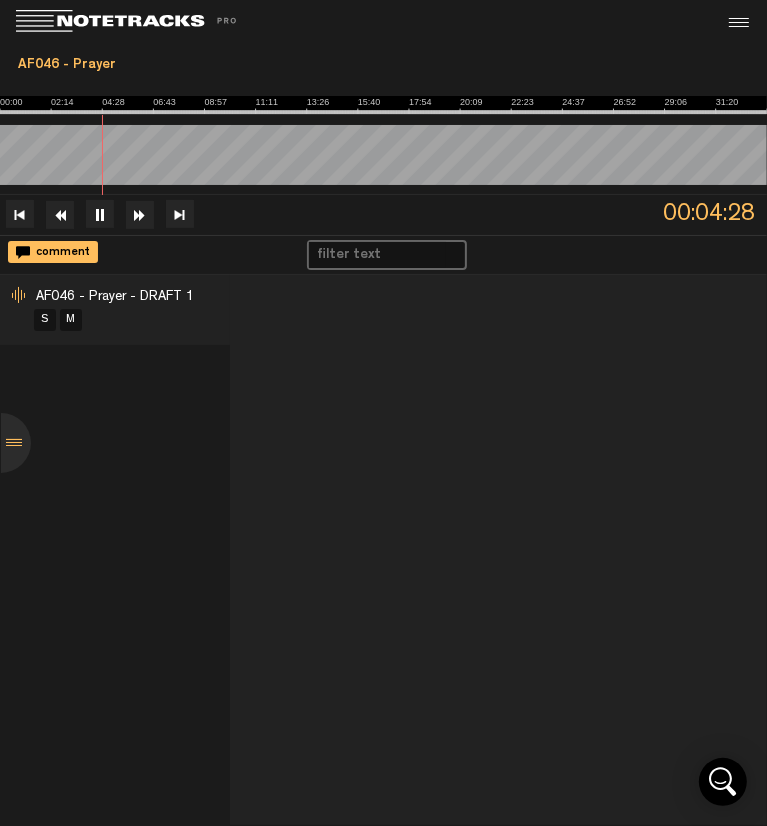 click at bounding box center (100, 214) 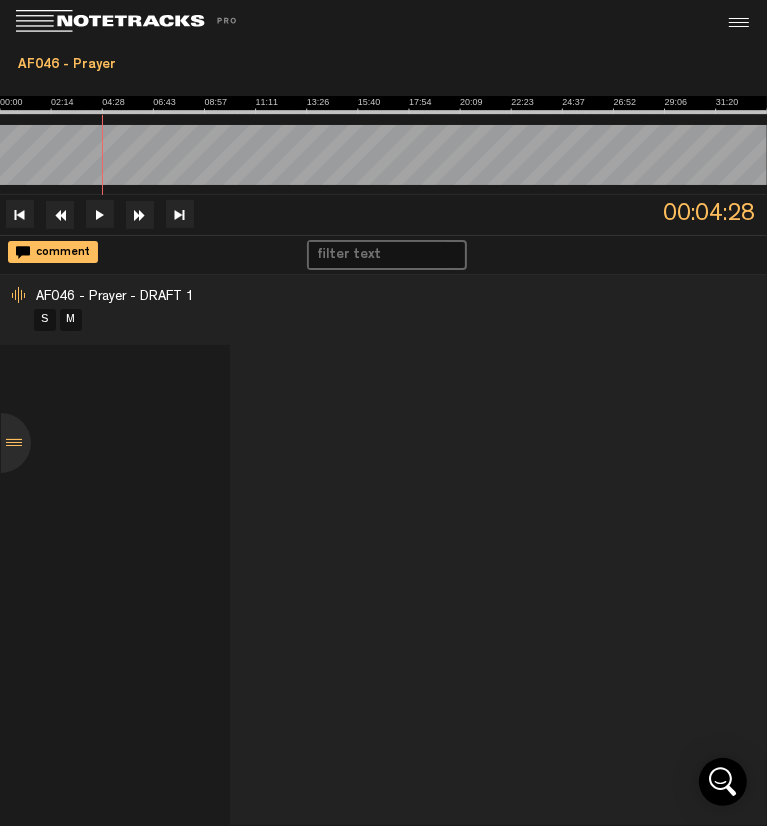 click at bounding box center [100, 214] 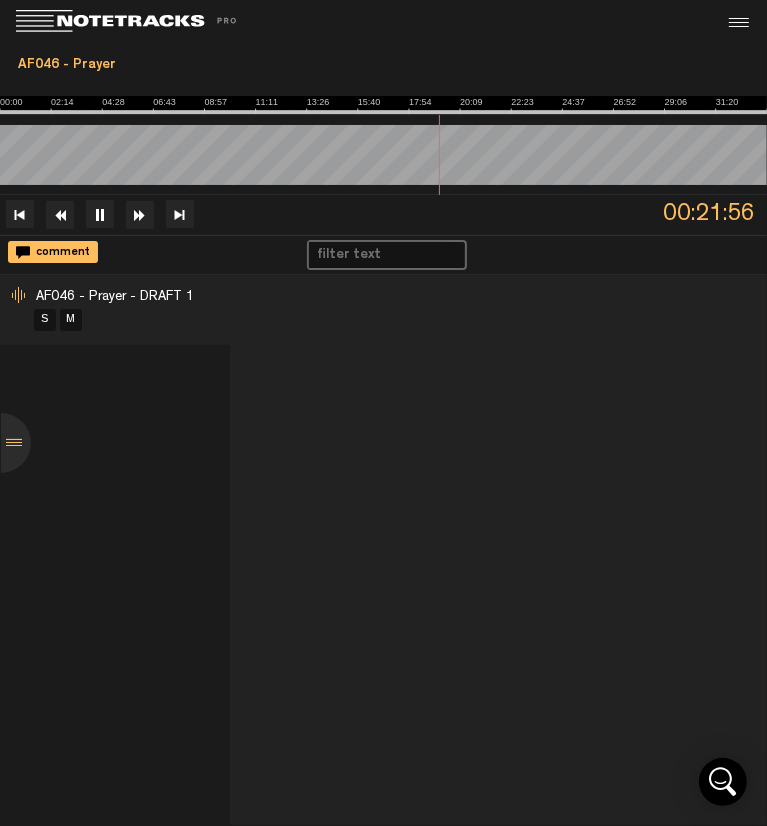scroll, scrollTop: 0, scrollLeft: 19733, axis: horizontal 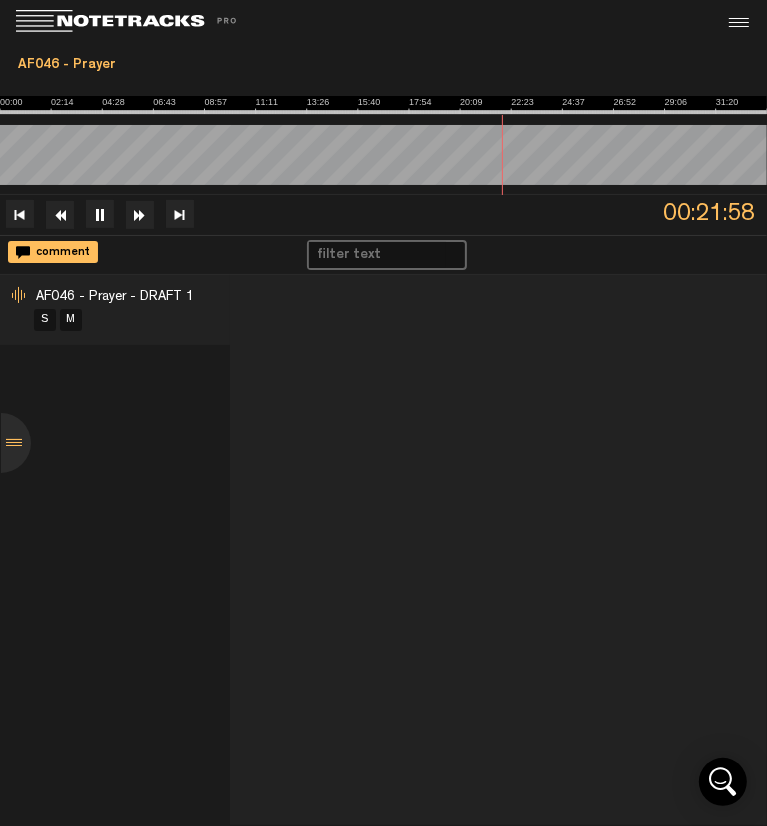 click at bounding box center (100, 214) 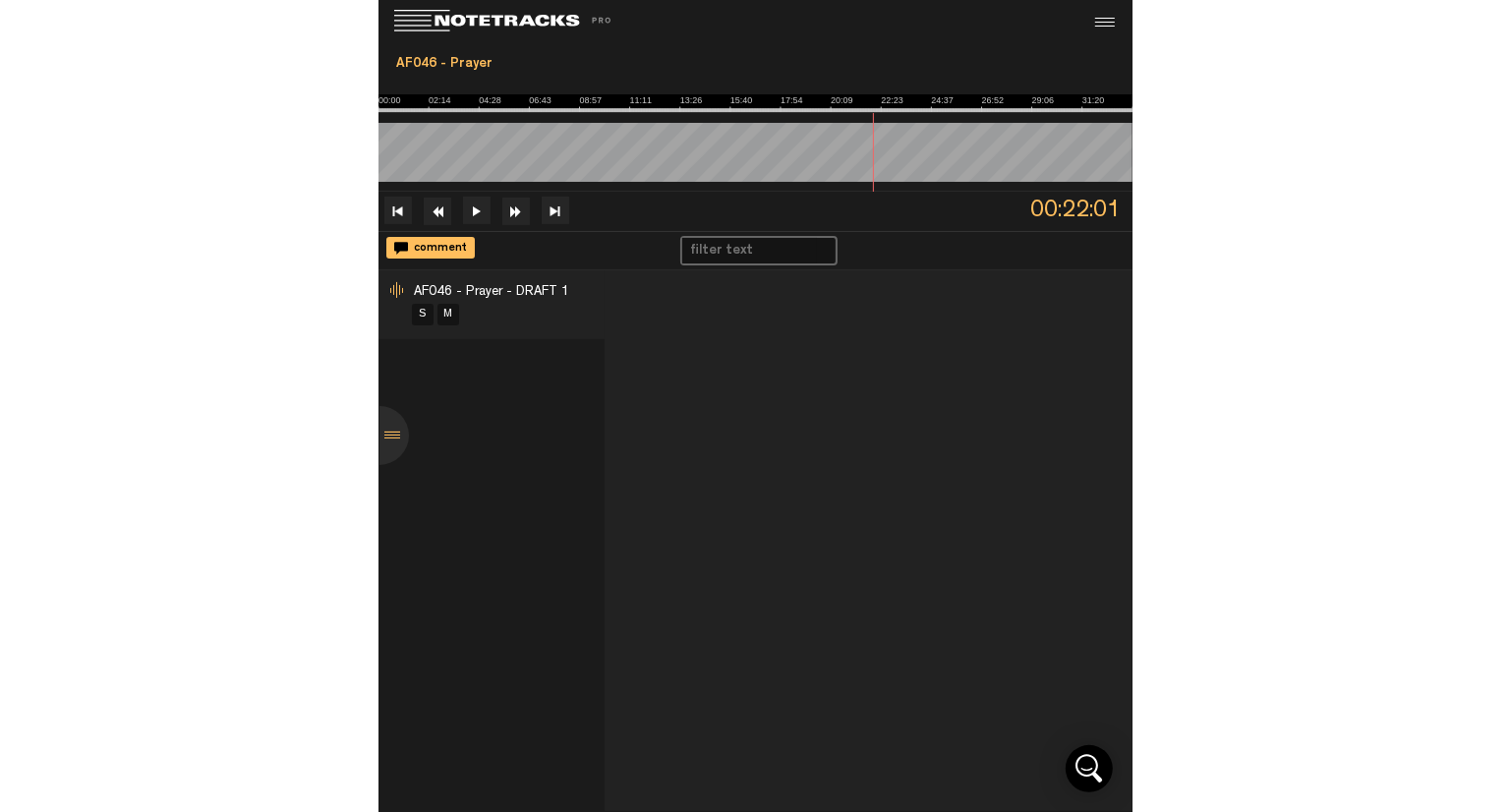 scroll, scrollTop: 0, scrollLeft: 19704, axis: horizontal 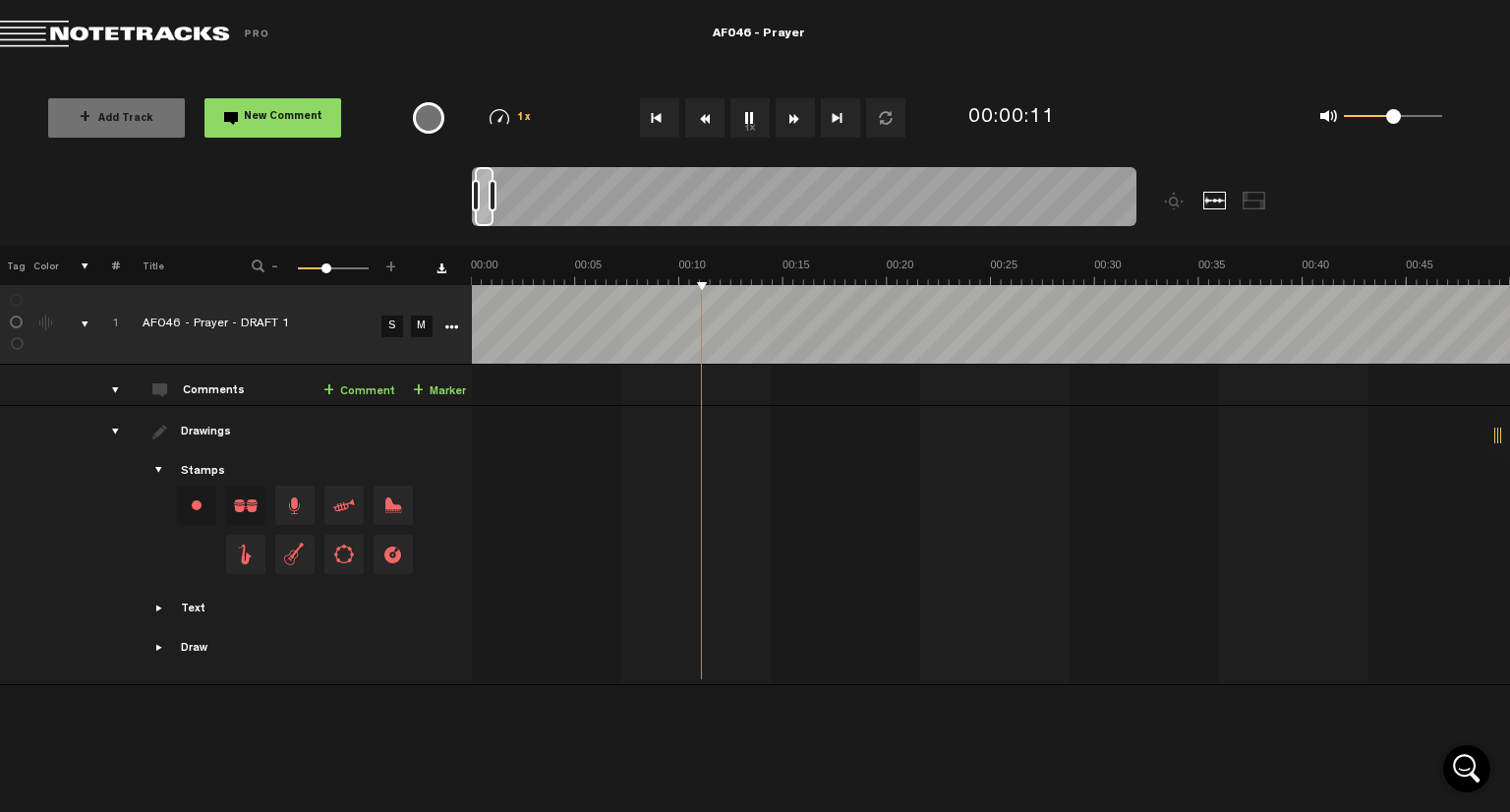 click on "1x             0.25x         0.5x         0.75x         1x         1.25x         1.5x         1.75x         2x" at bounding box center [510, 117] 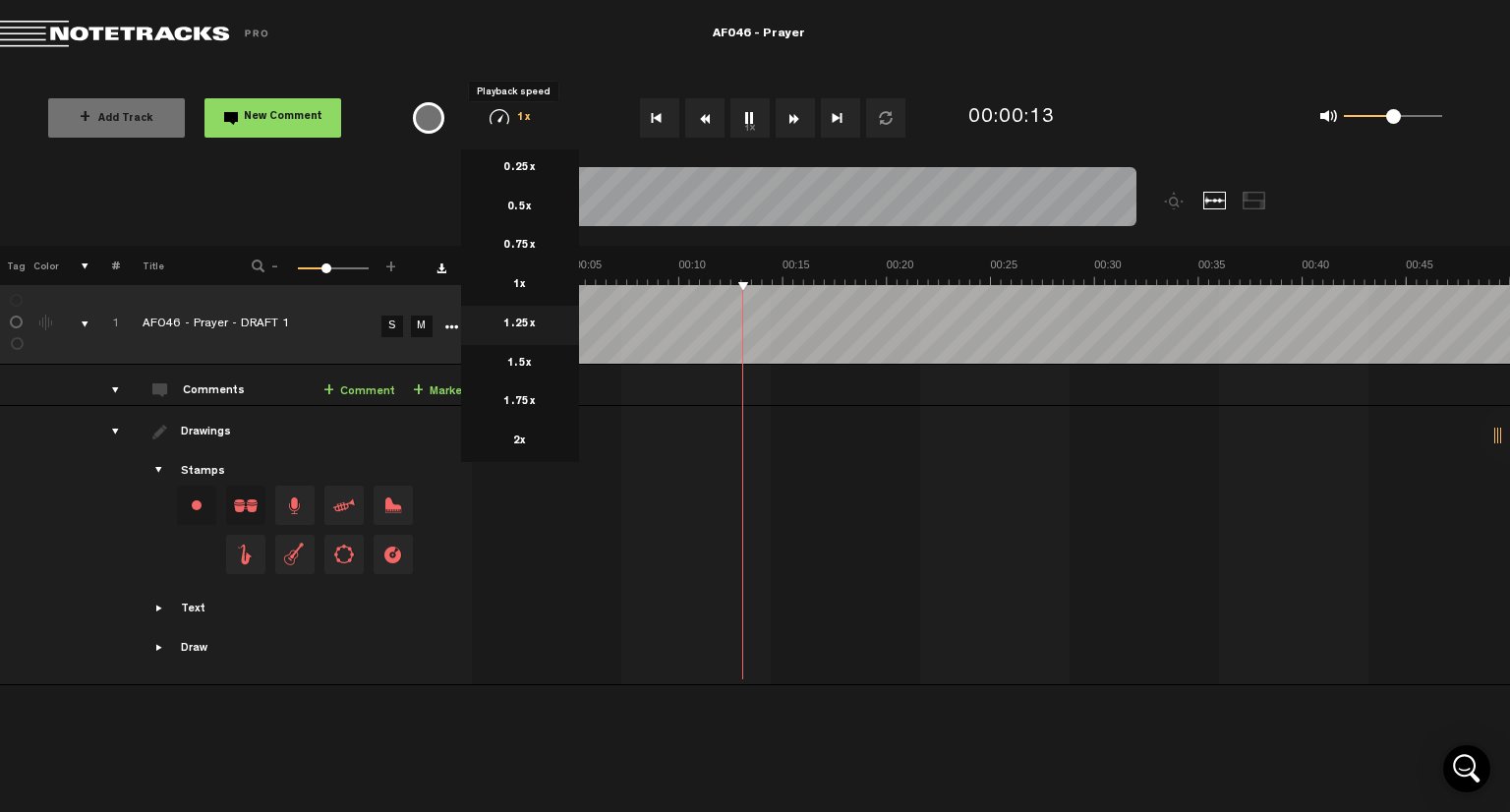 click on "1.25x" at bounding box center [520, 325] 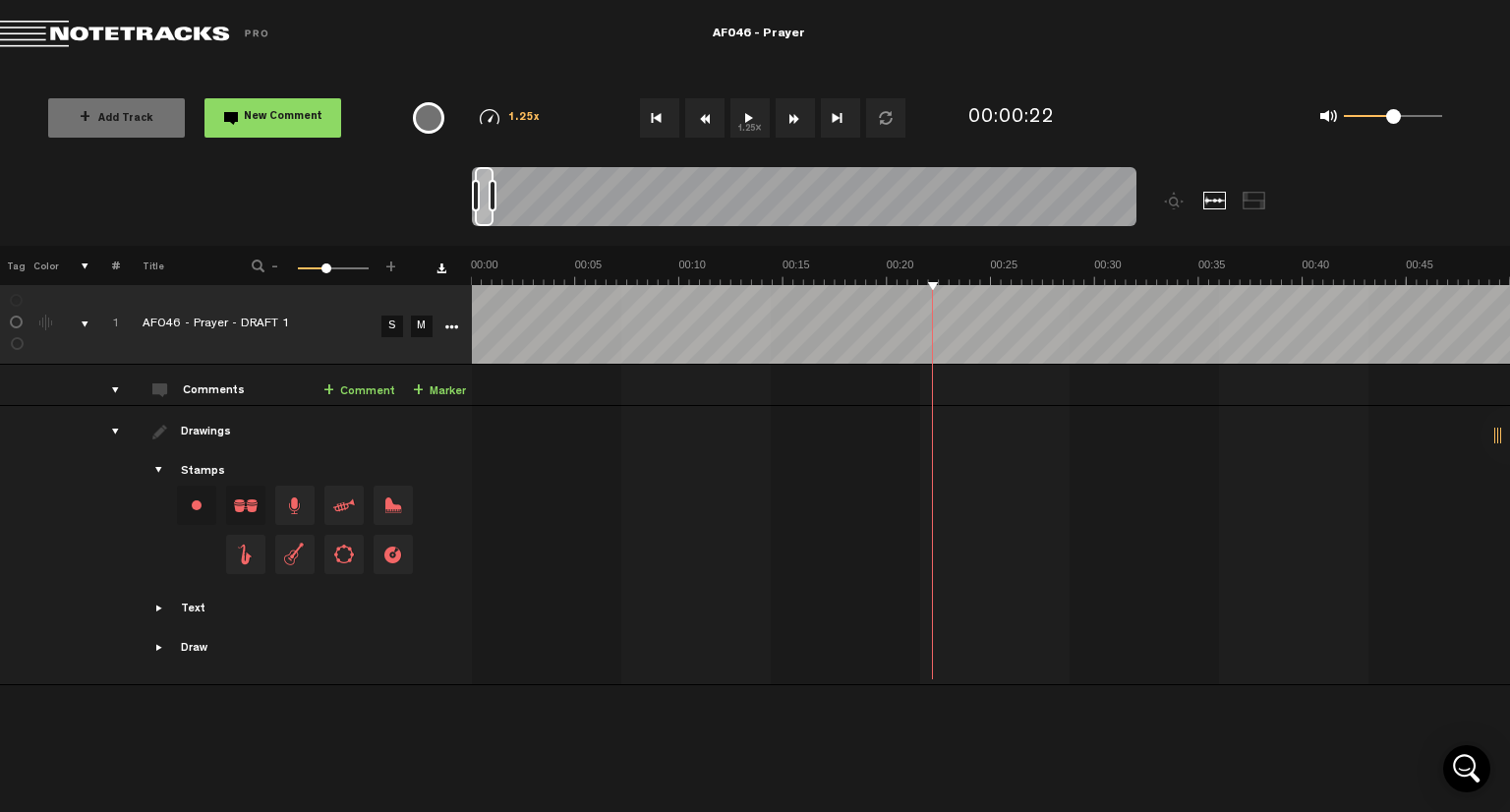 click at bounding box center (44, 546) 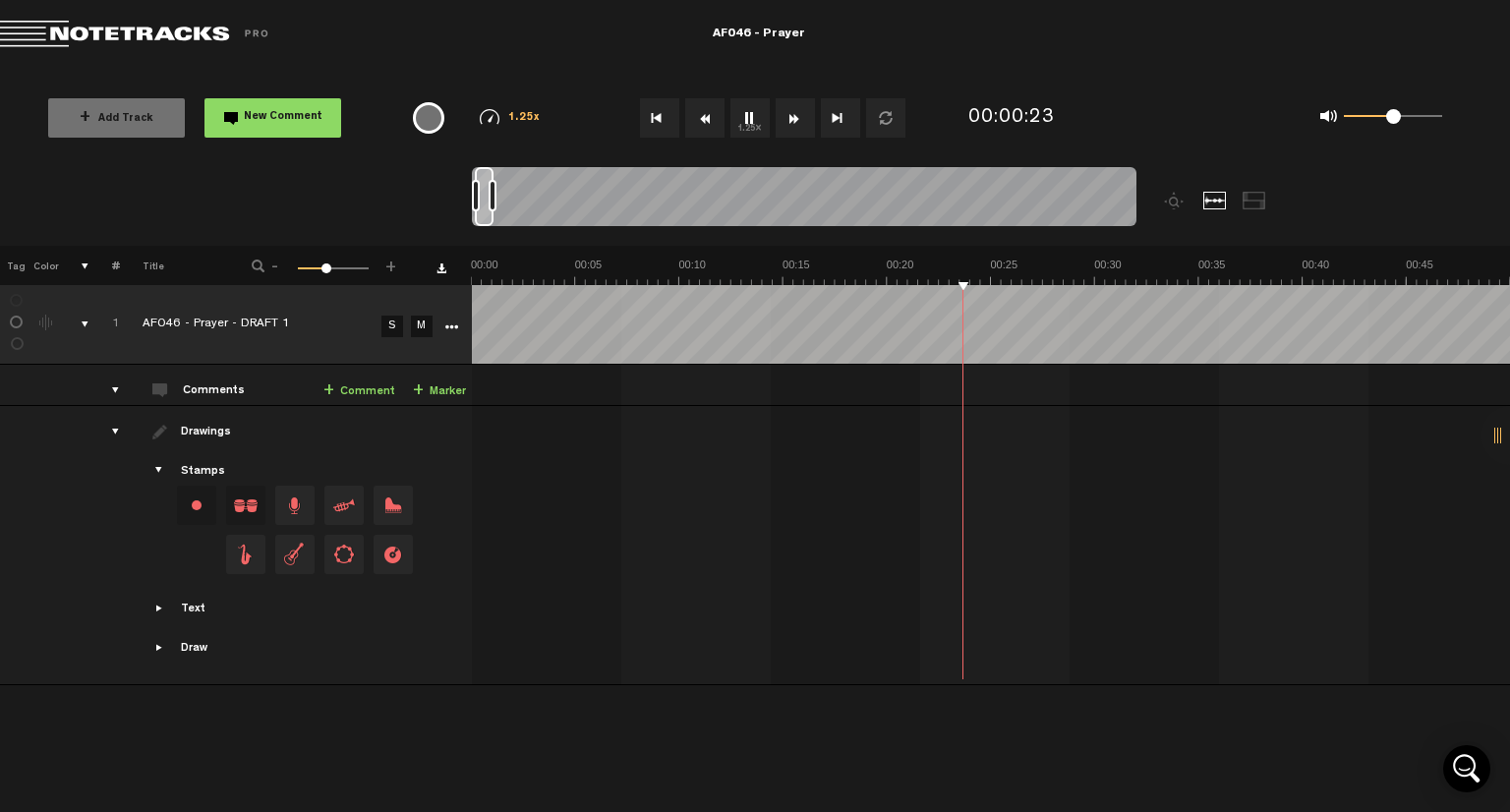 click on "1.25x" at bounding box center (524, 118) 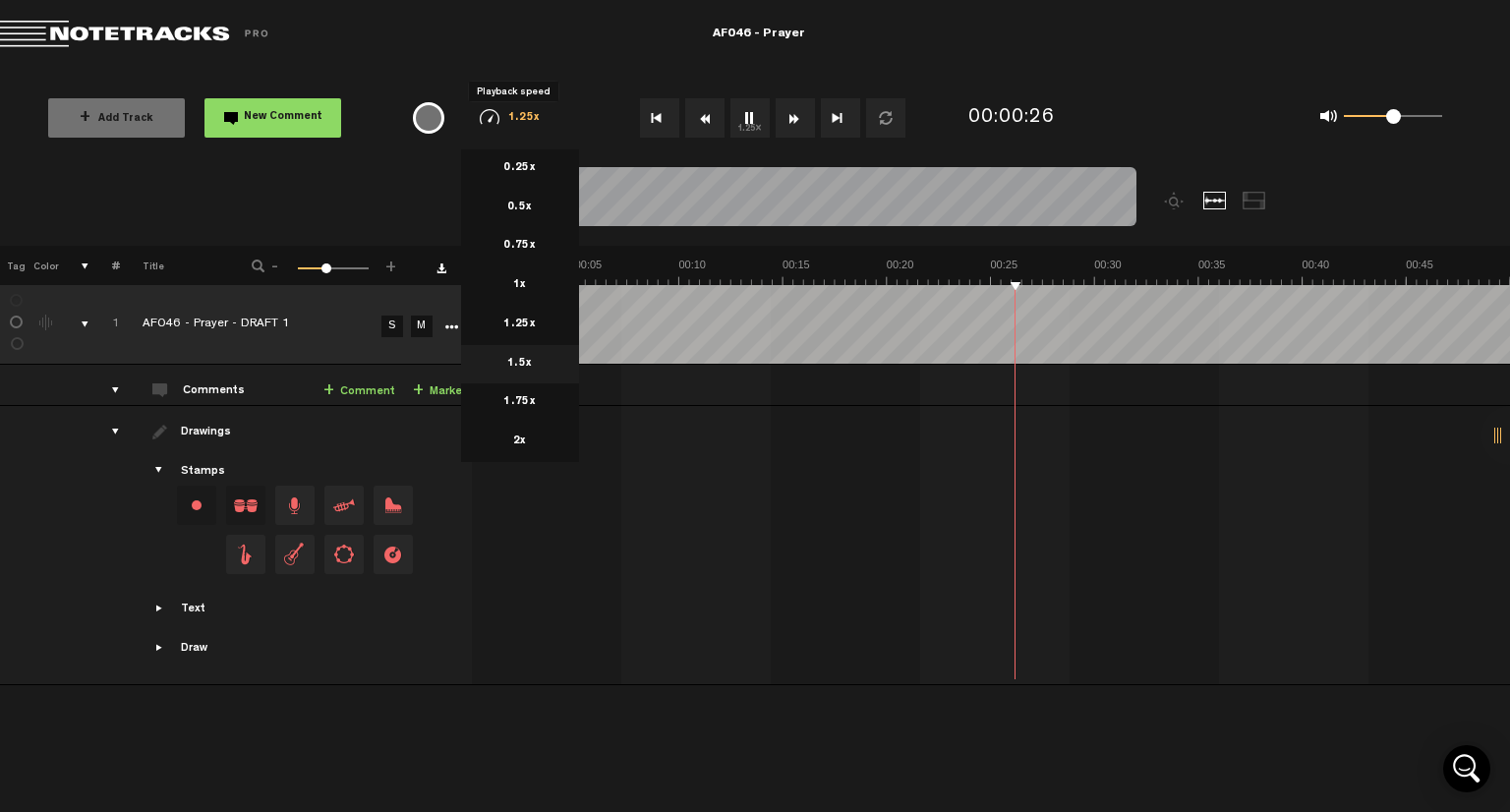 click on "1.5x" at bounding box center (520, 365) 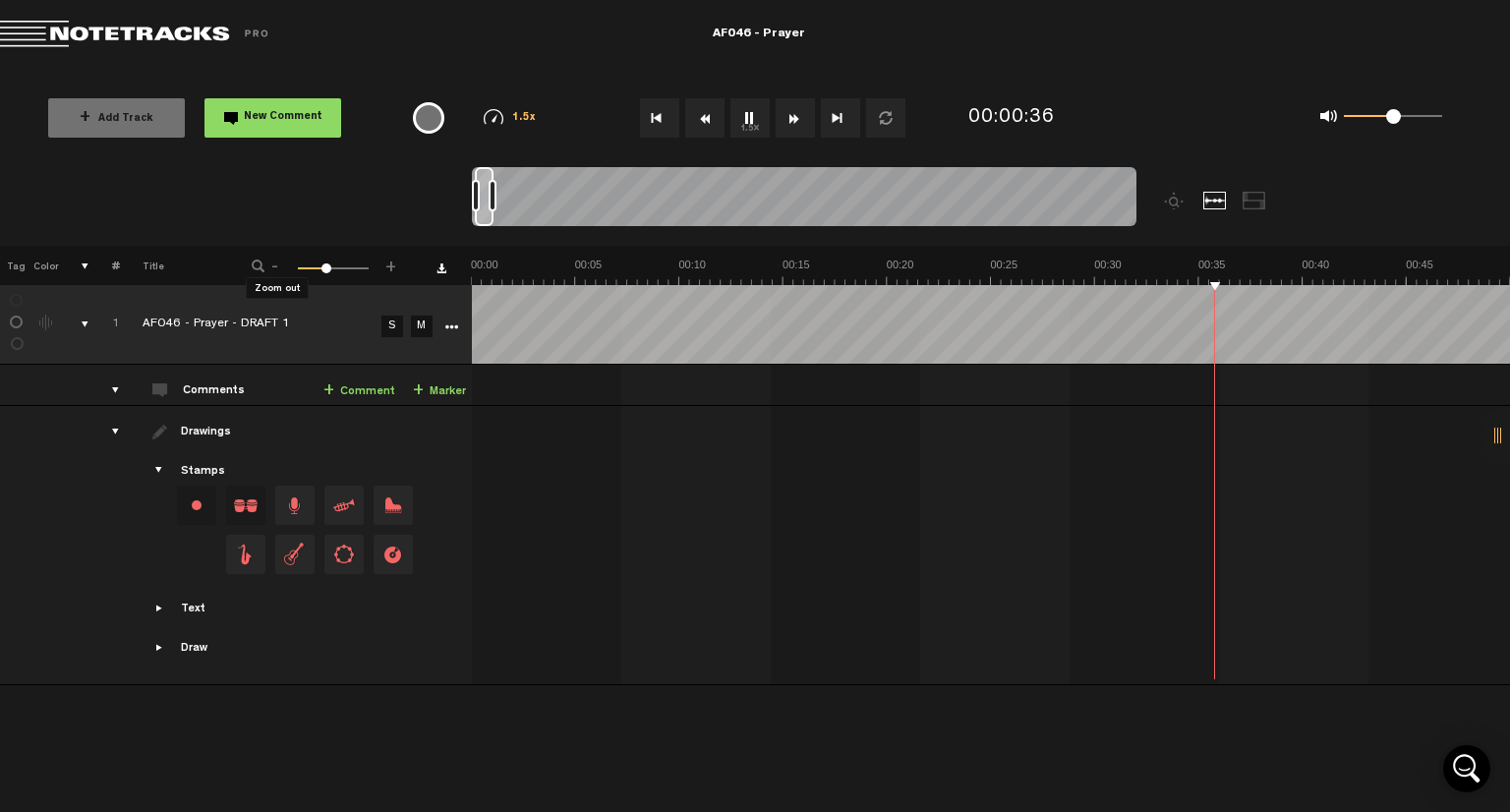 click on "-" at bounding box center [275, 263] 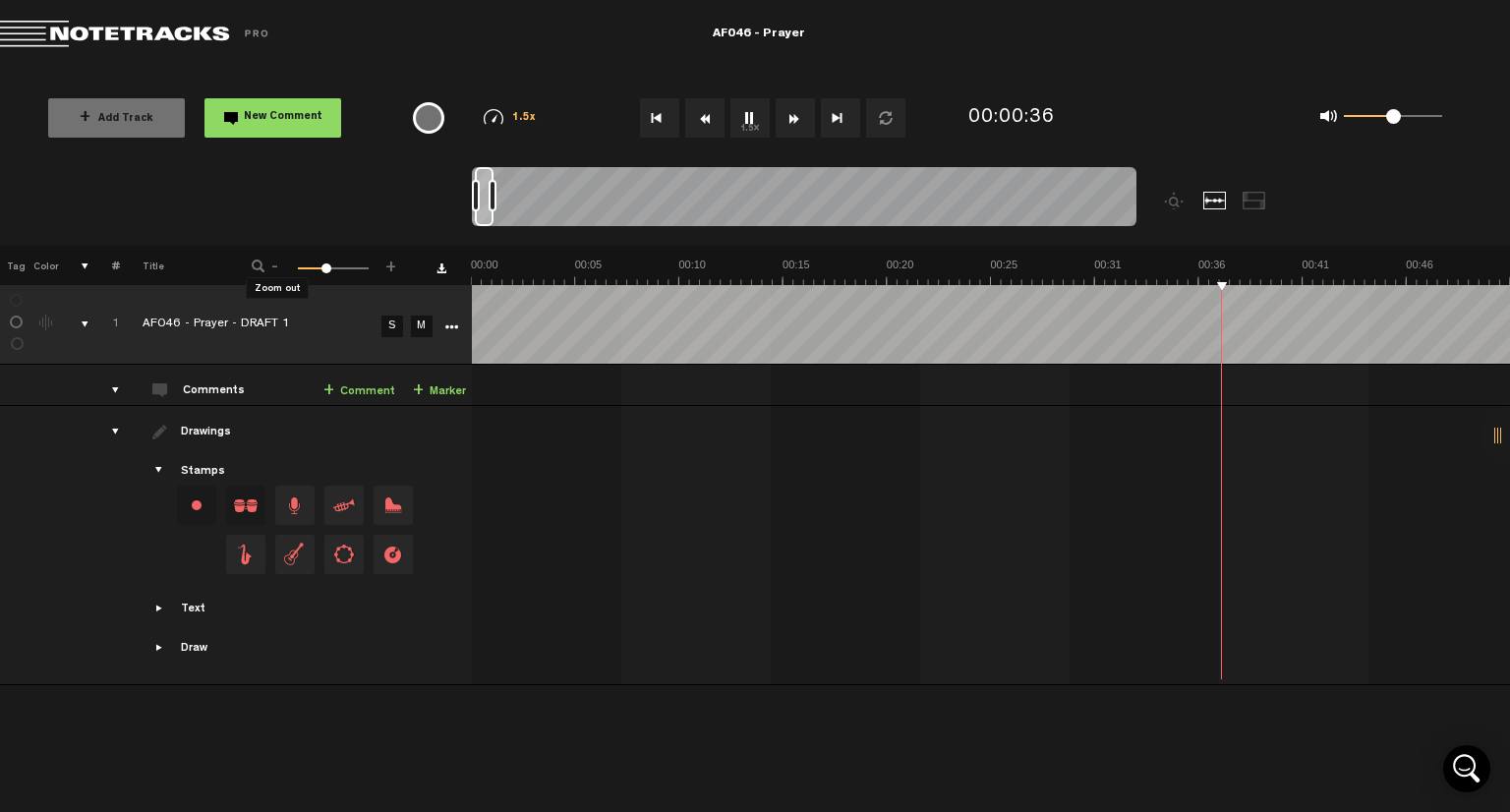 click on "-" at bounding box center [275, 263] 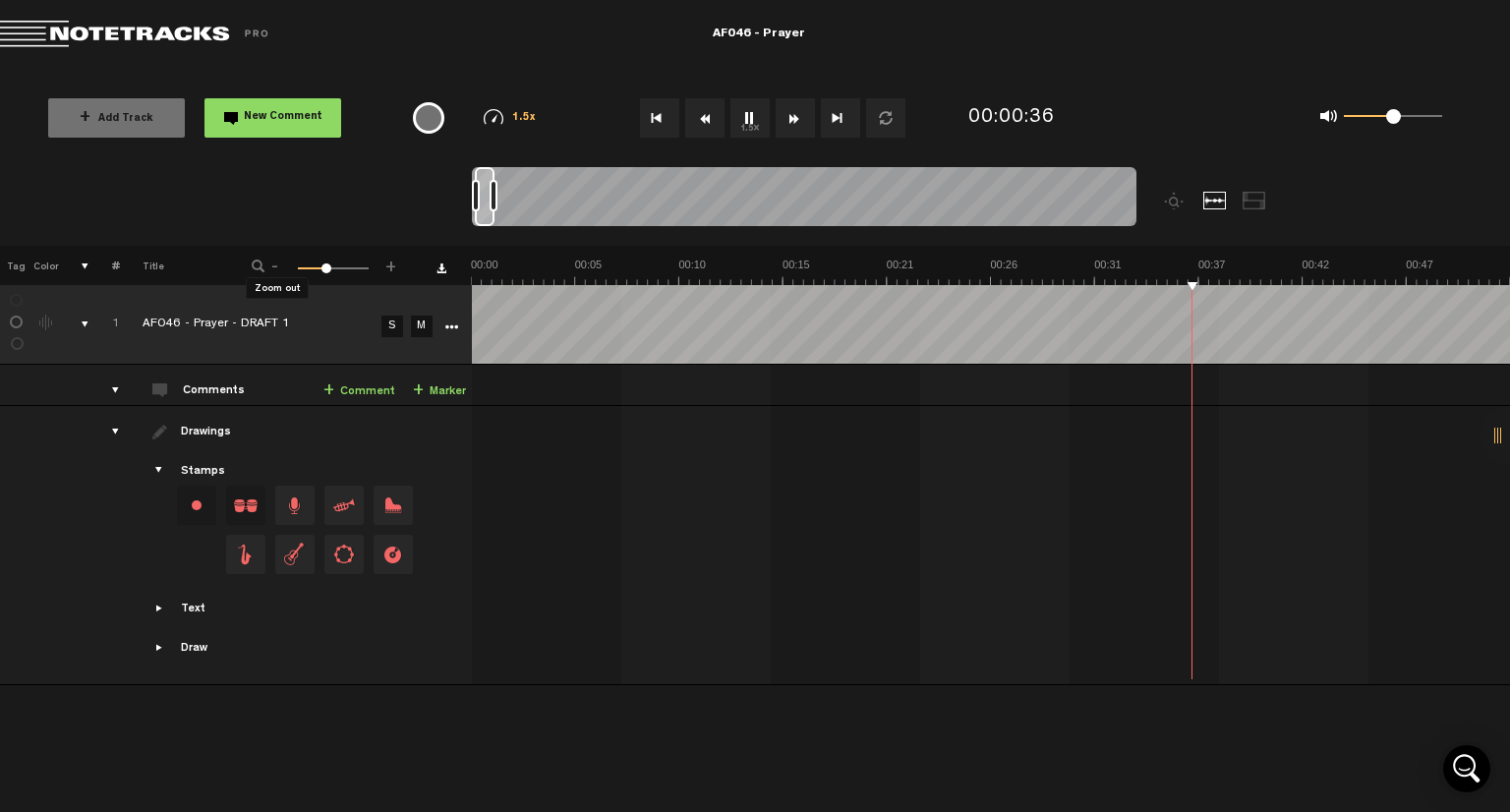 click on "-" at bounding box center [275, 263] 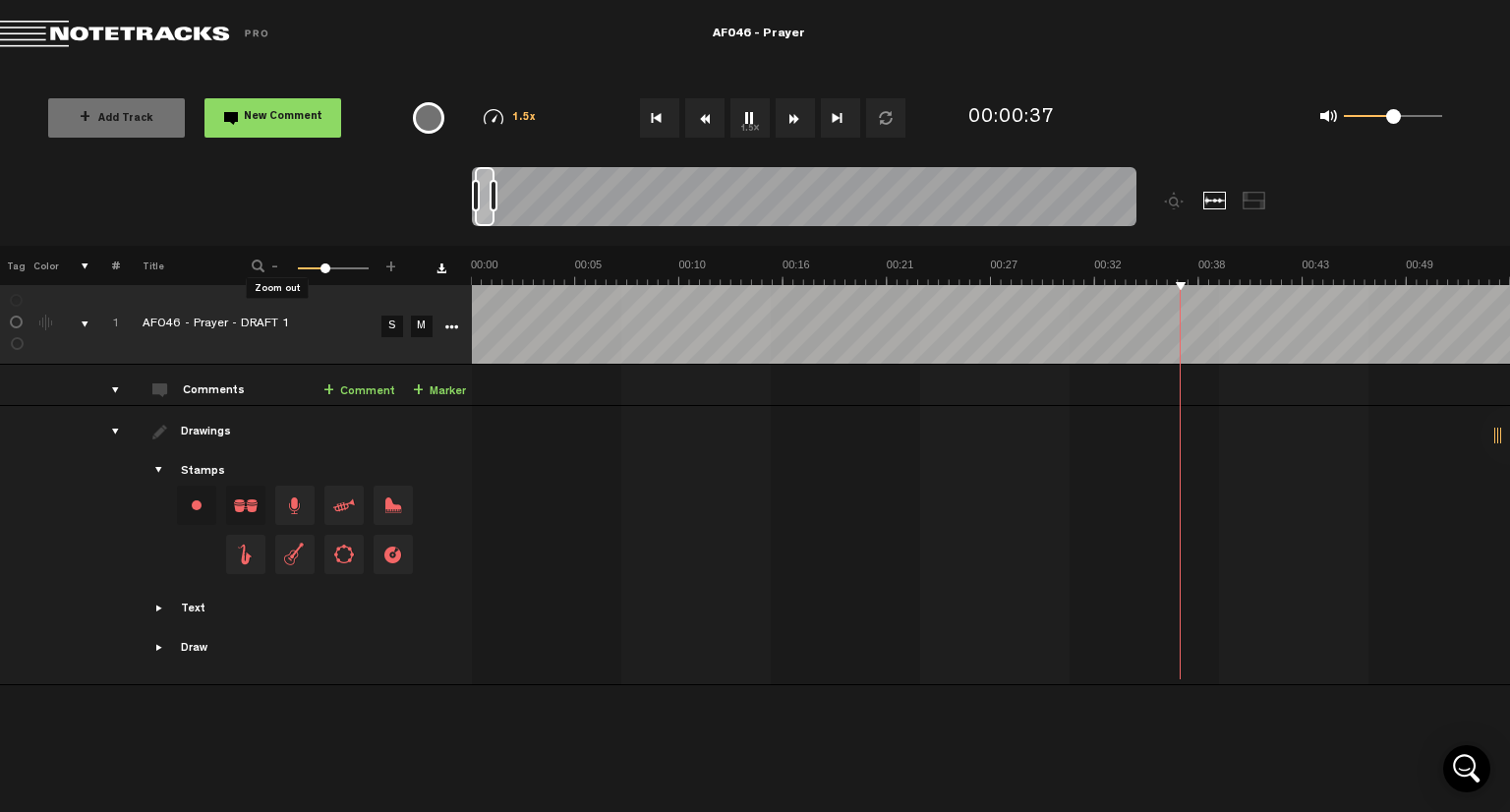 click on "-" at bounding box center (275, 263) 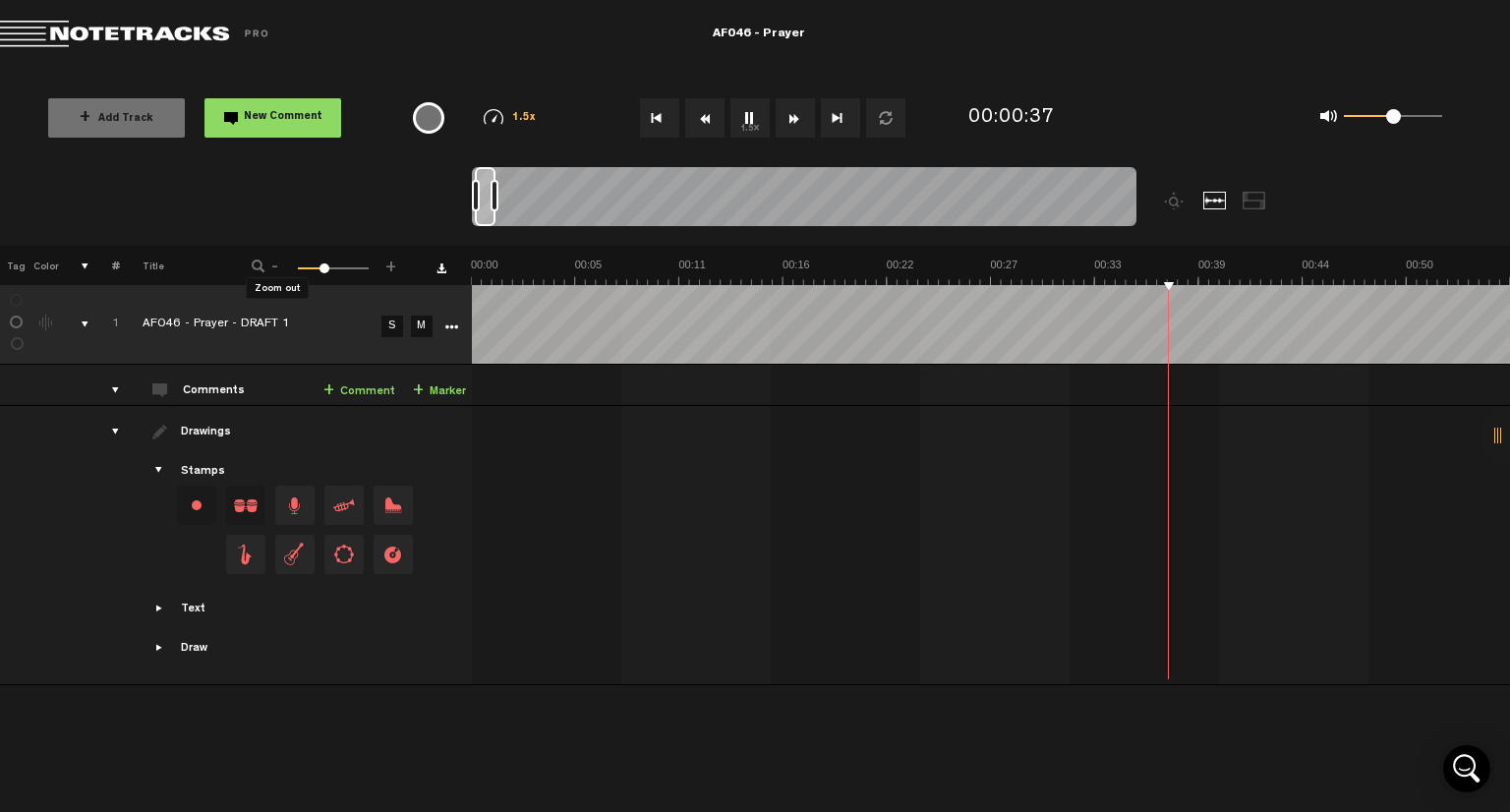 click on "-" at bounding box center (275, 263) 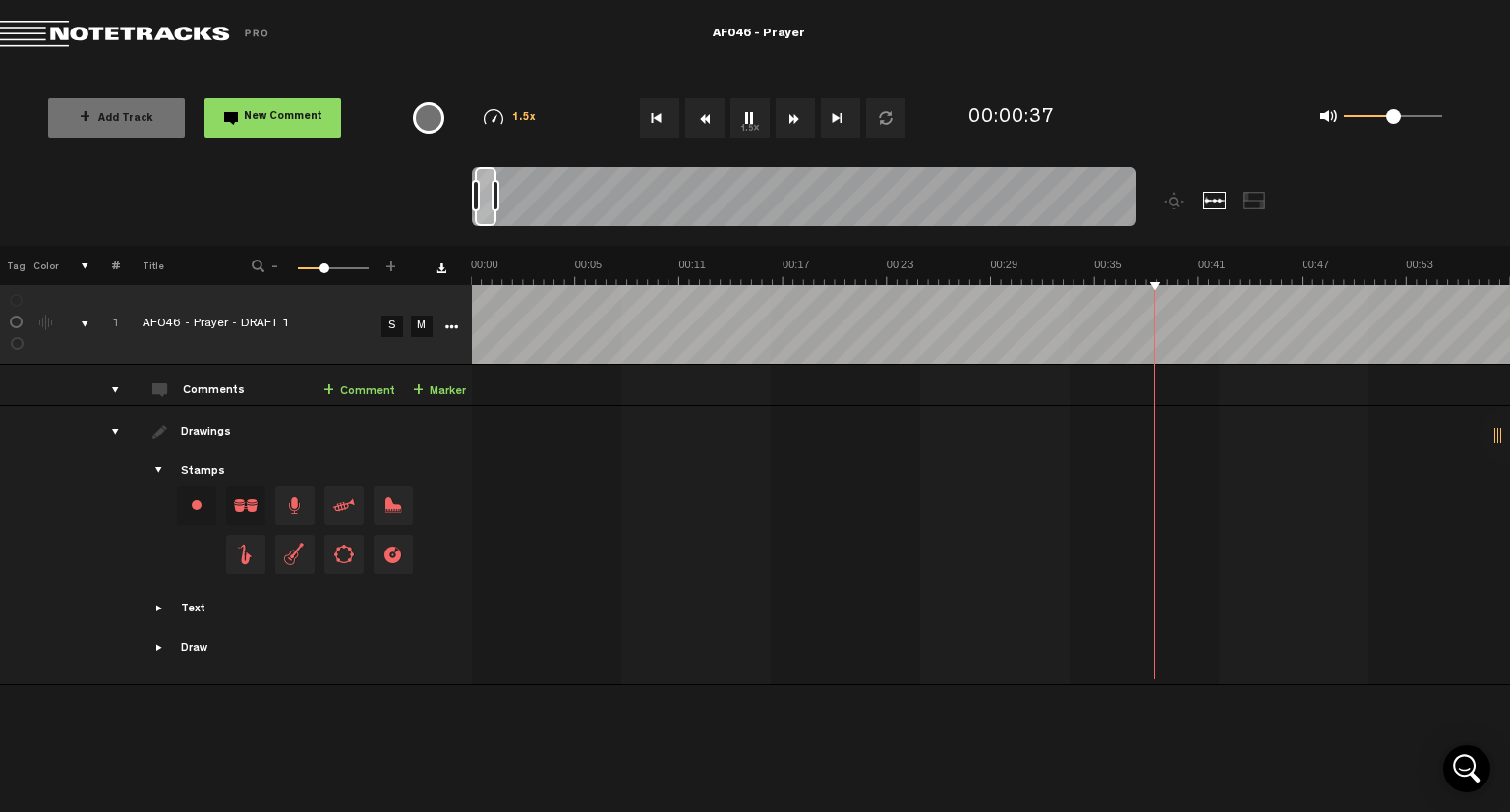 click on "-" at bounding box center (275, 263) 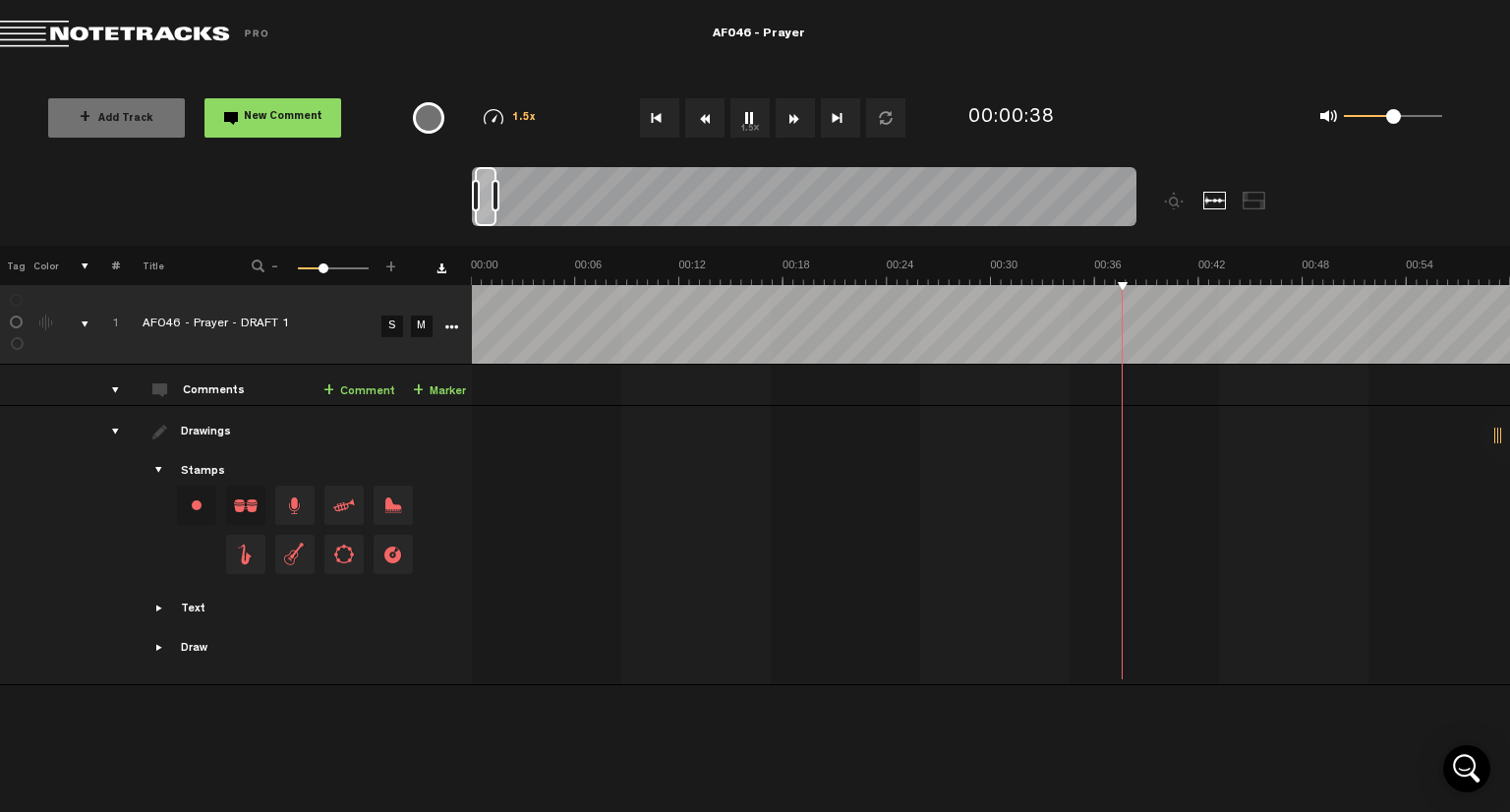 click on "-" at bounding box center [275, 263] 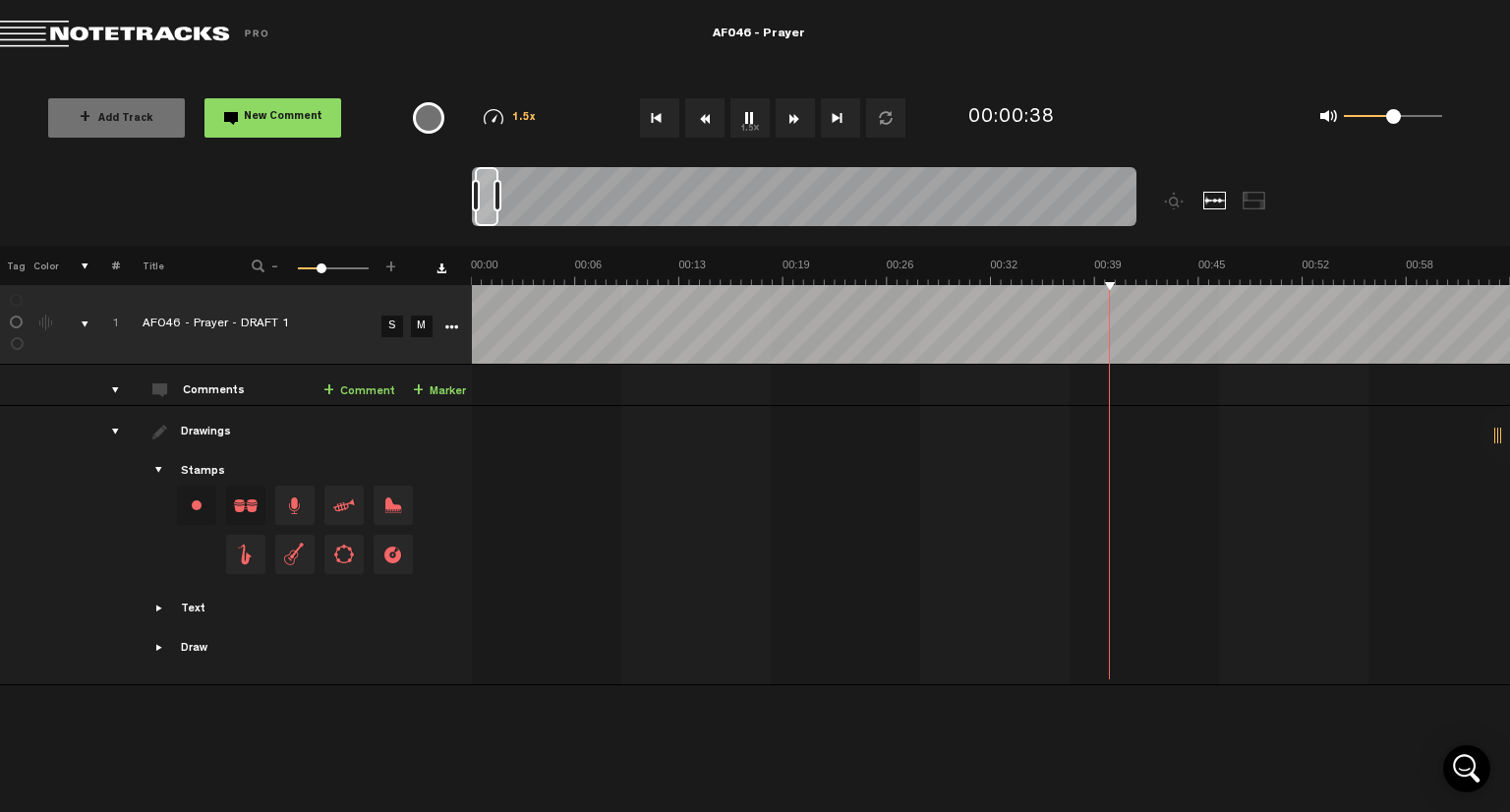 click on "-" at bounding box center [275, 263] 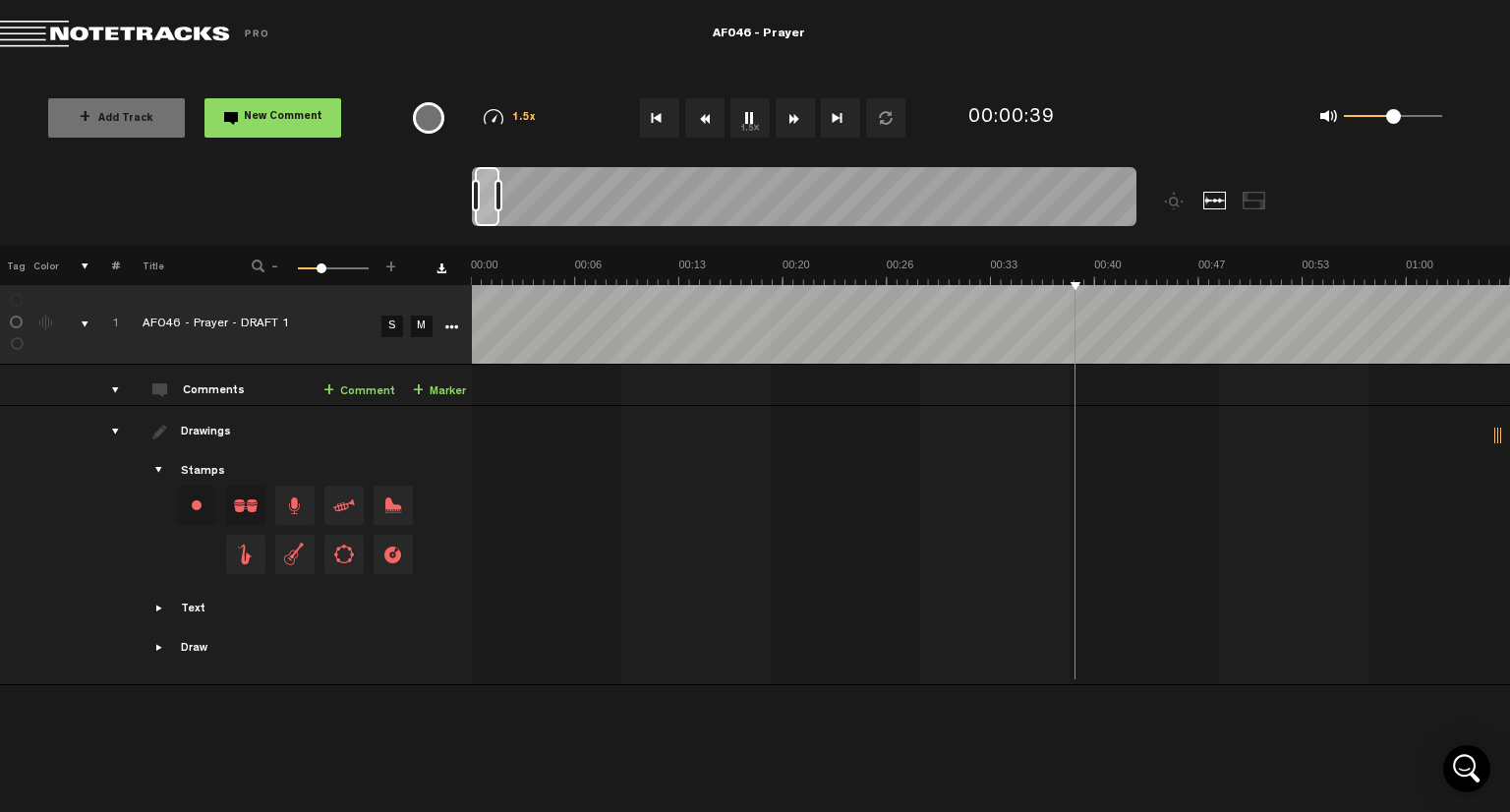 click on "-" at bounding box center [275, 263] 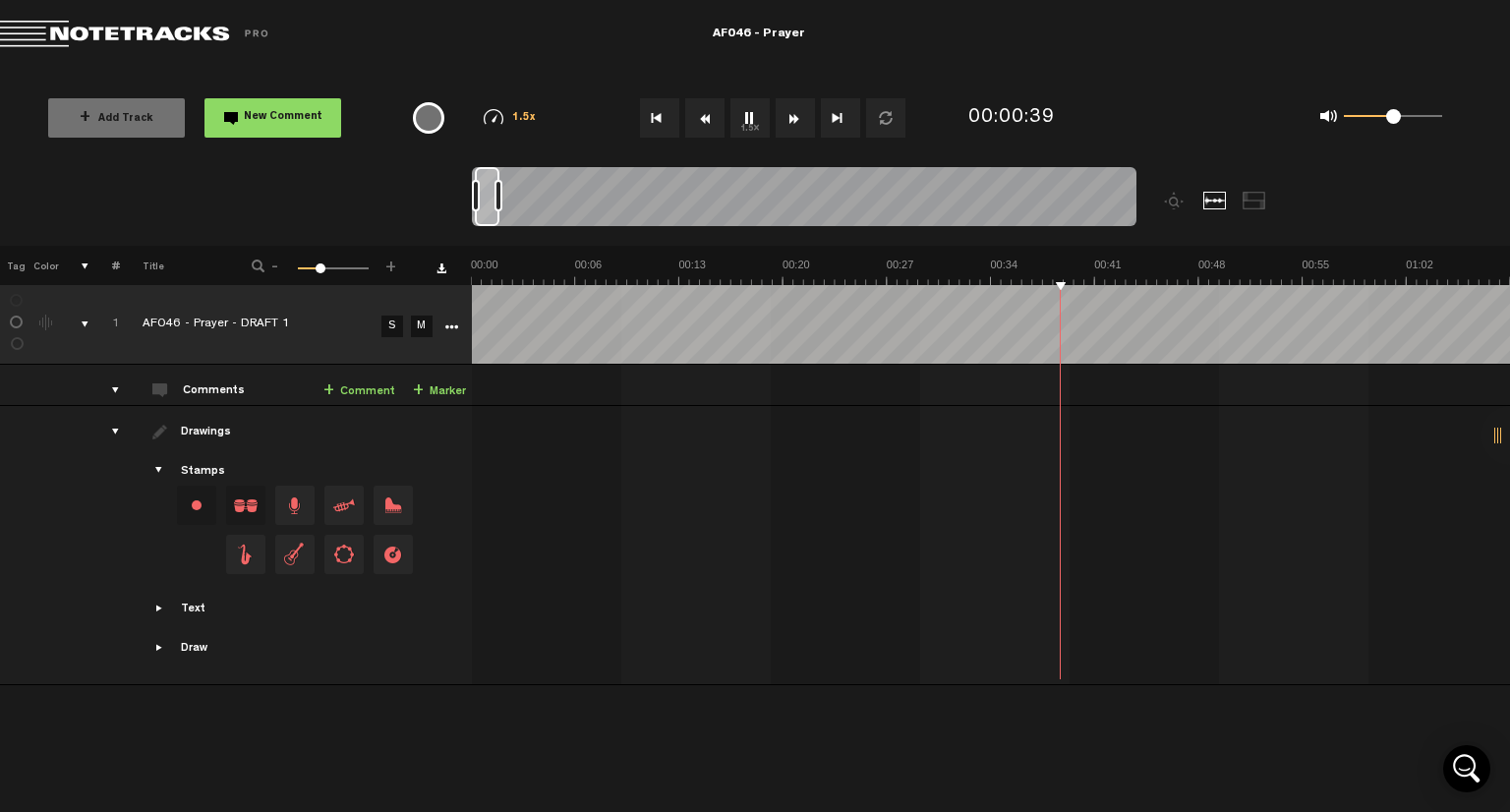 click on "-" at bounding box center [275, 263] 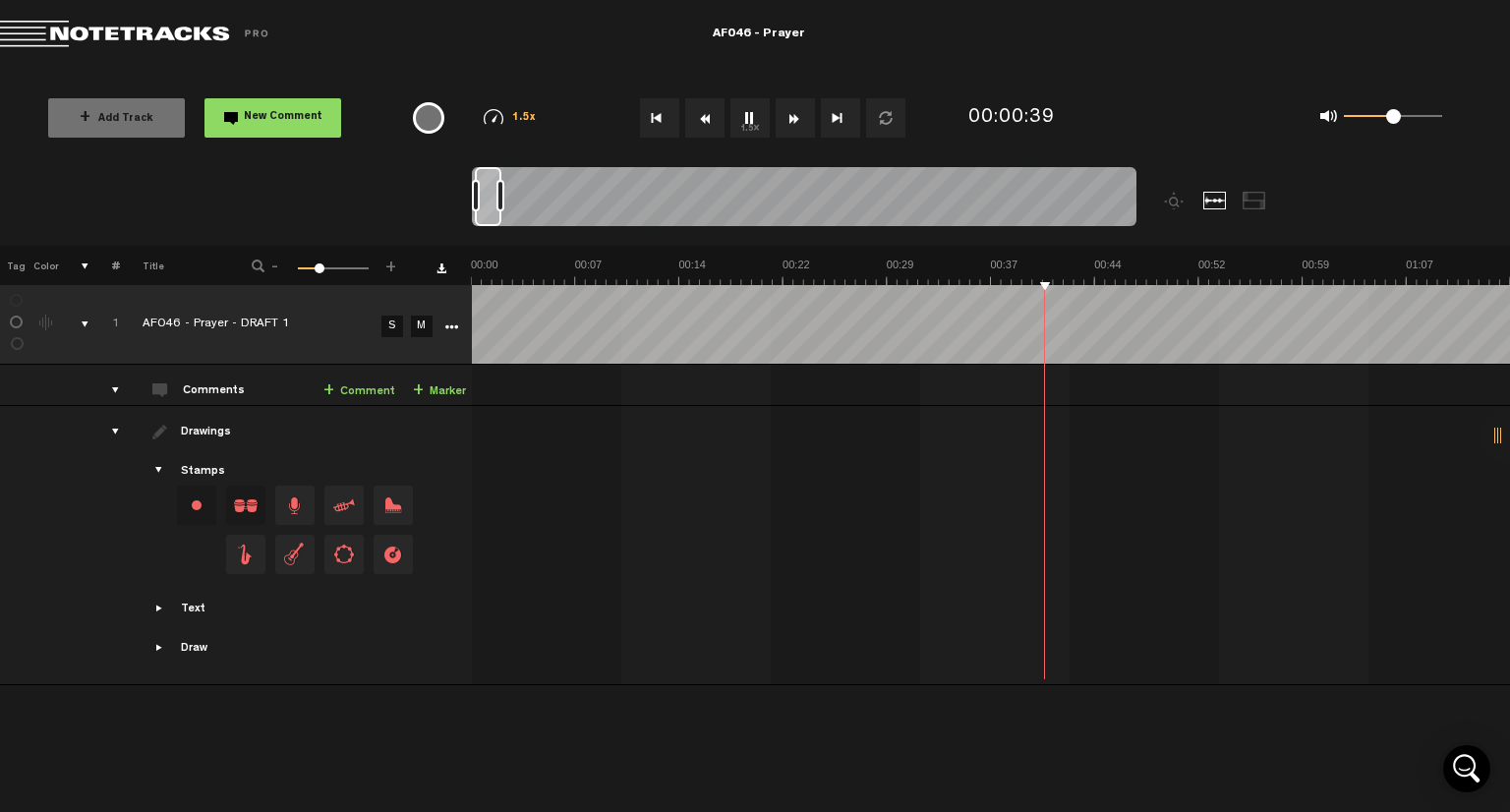 click on "-" at bounding box center (275, 263) 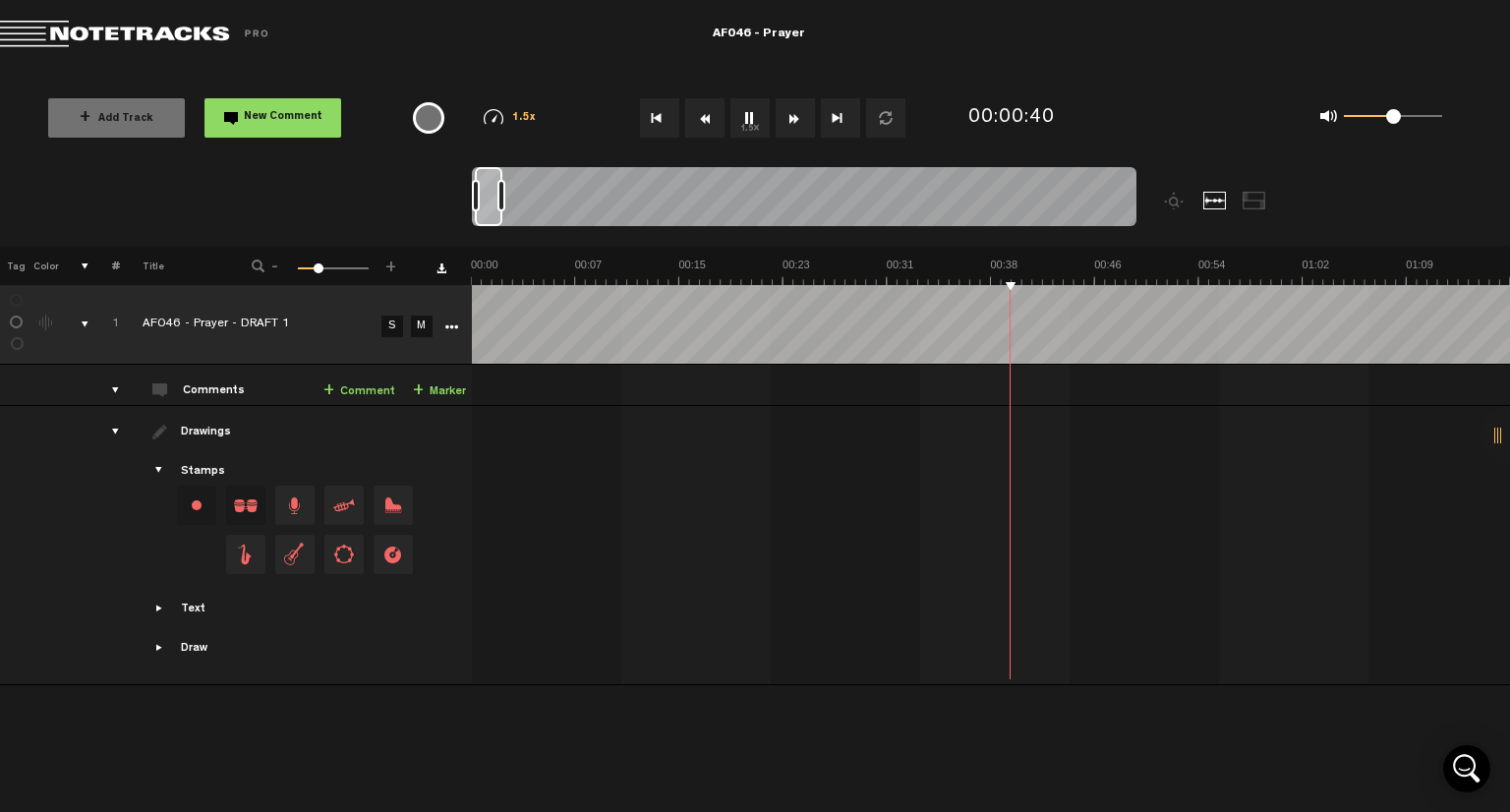click on "-" at bounding box center (275, 263) 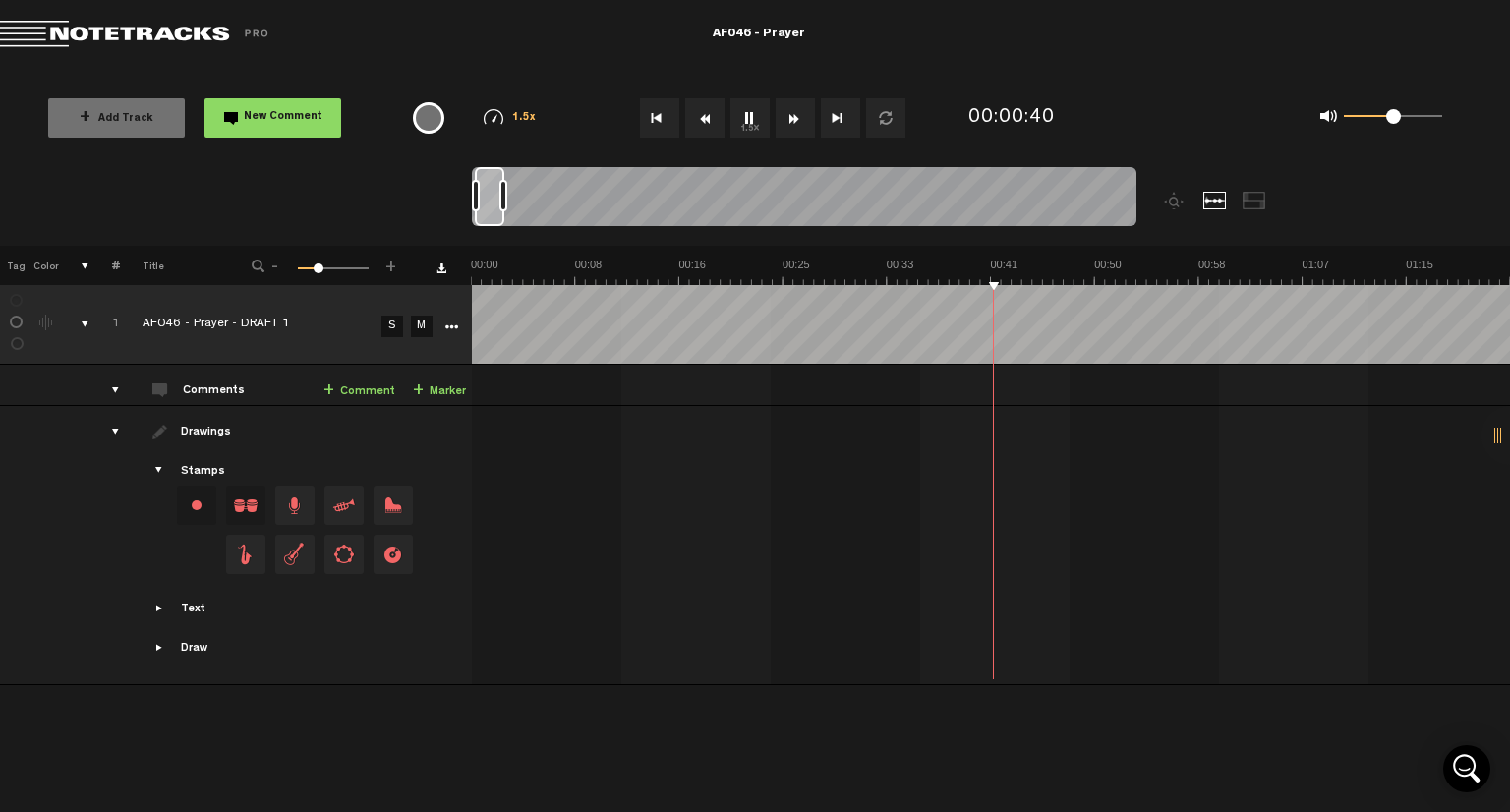 click on "-" at bounding box center [275, 263] 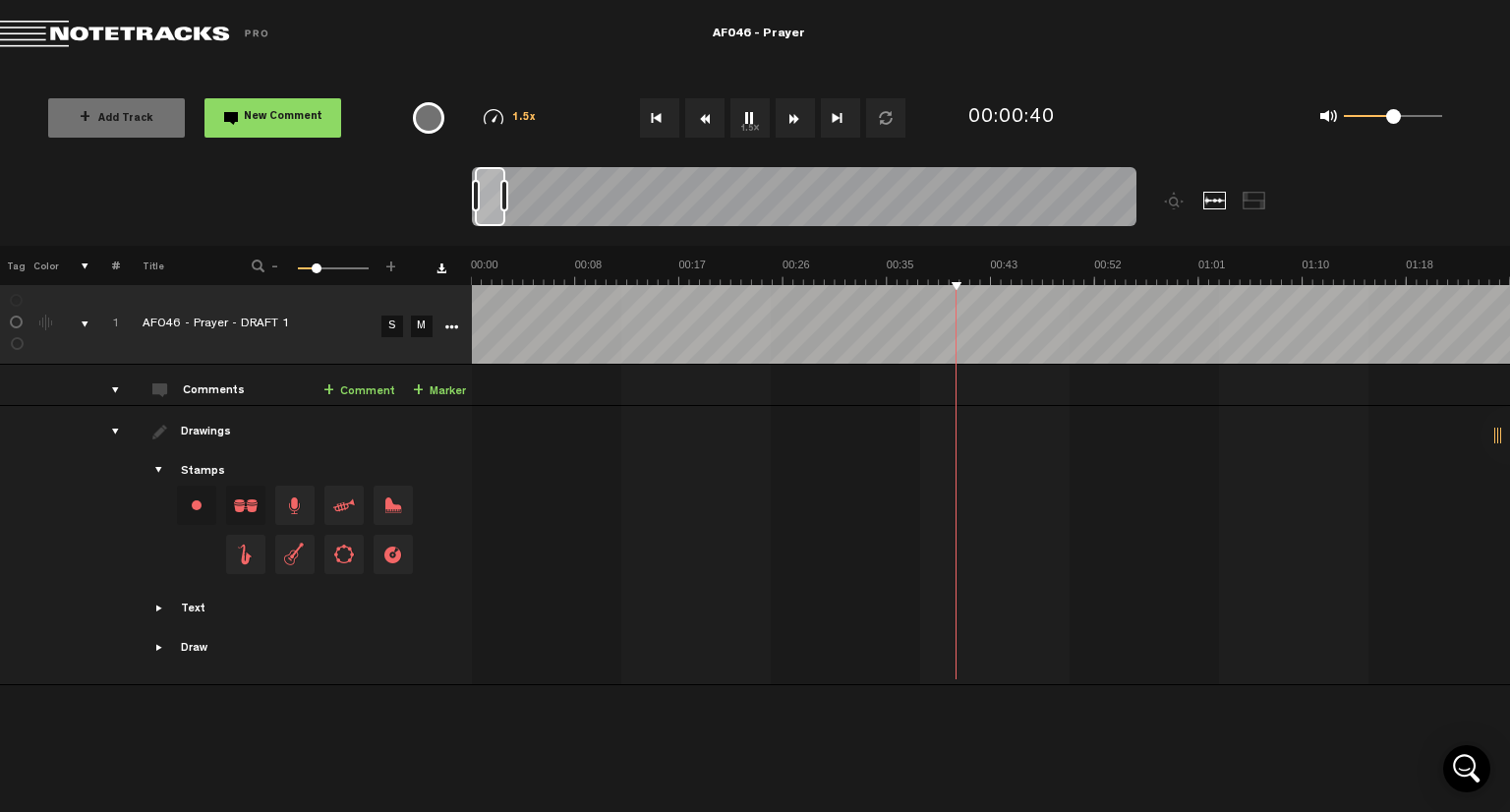 click on "-" at bounding box center [275, 263] 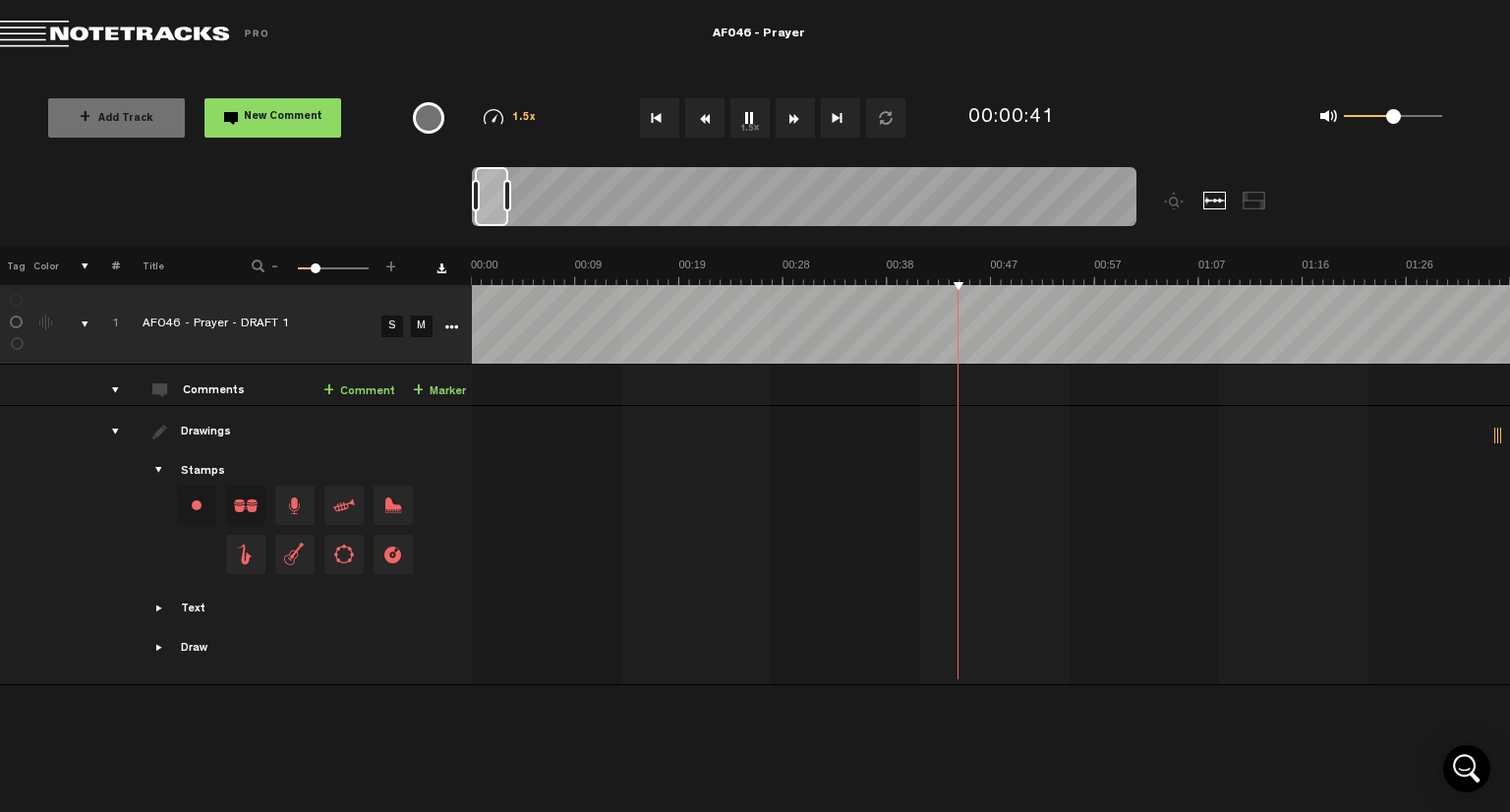 click on "-" at bounding box center (275, 263) 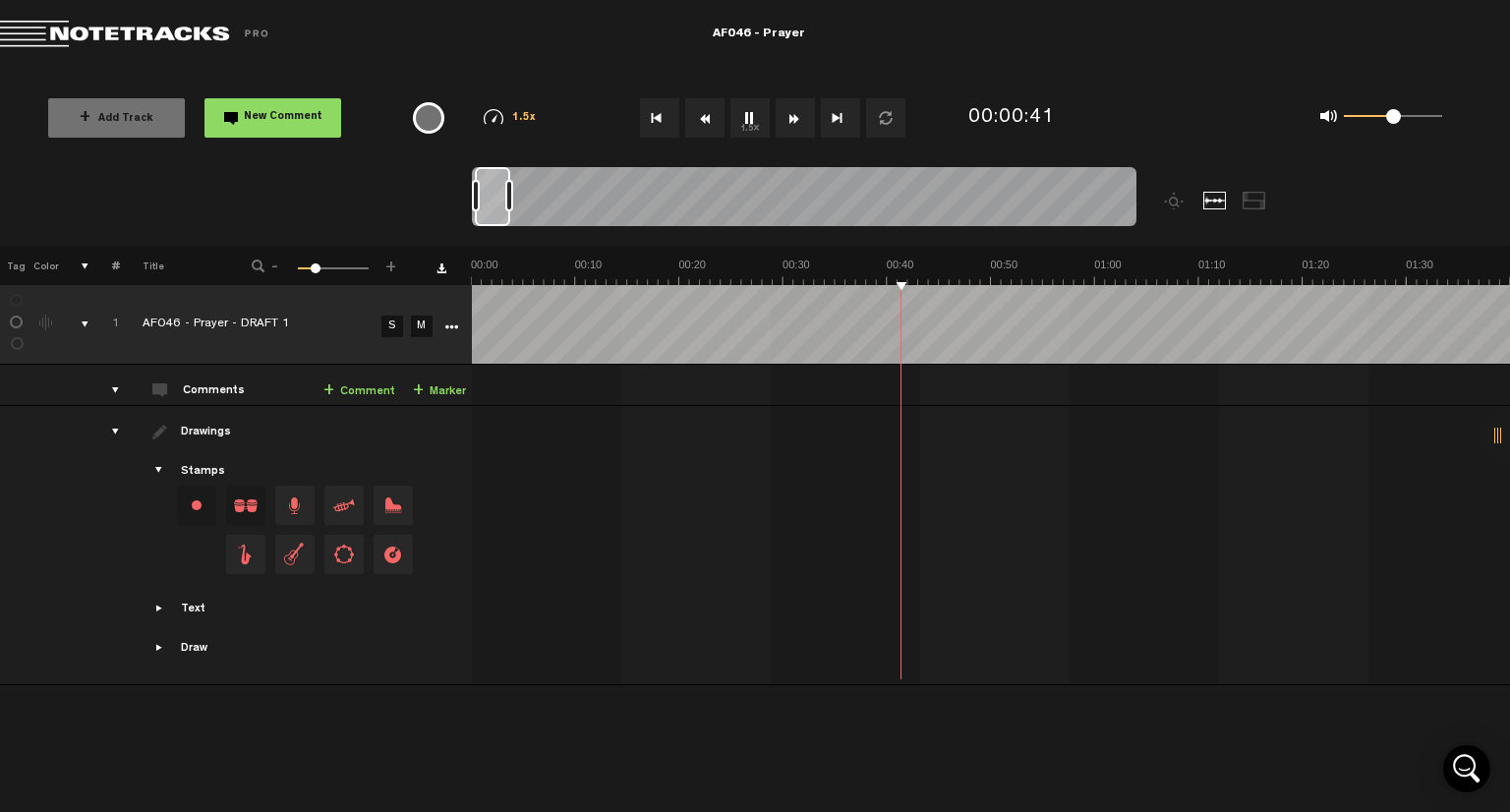 click on "-" at bounding box center (275, 263) 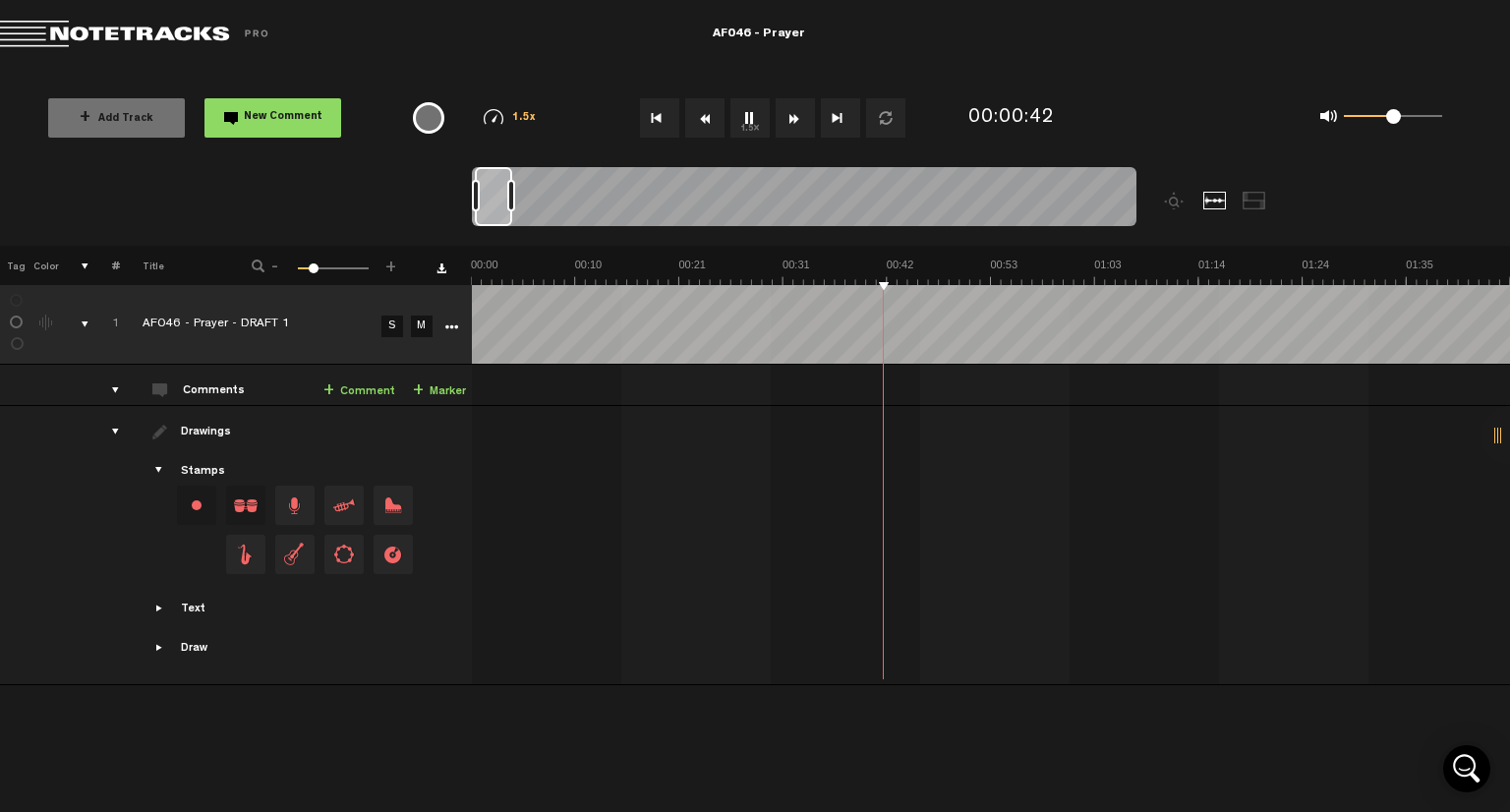 click on "-" at bounding box center [275, 263] 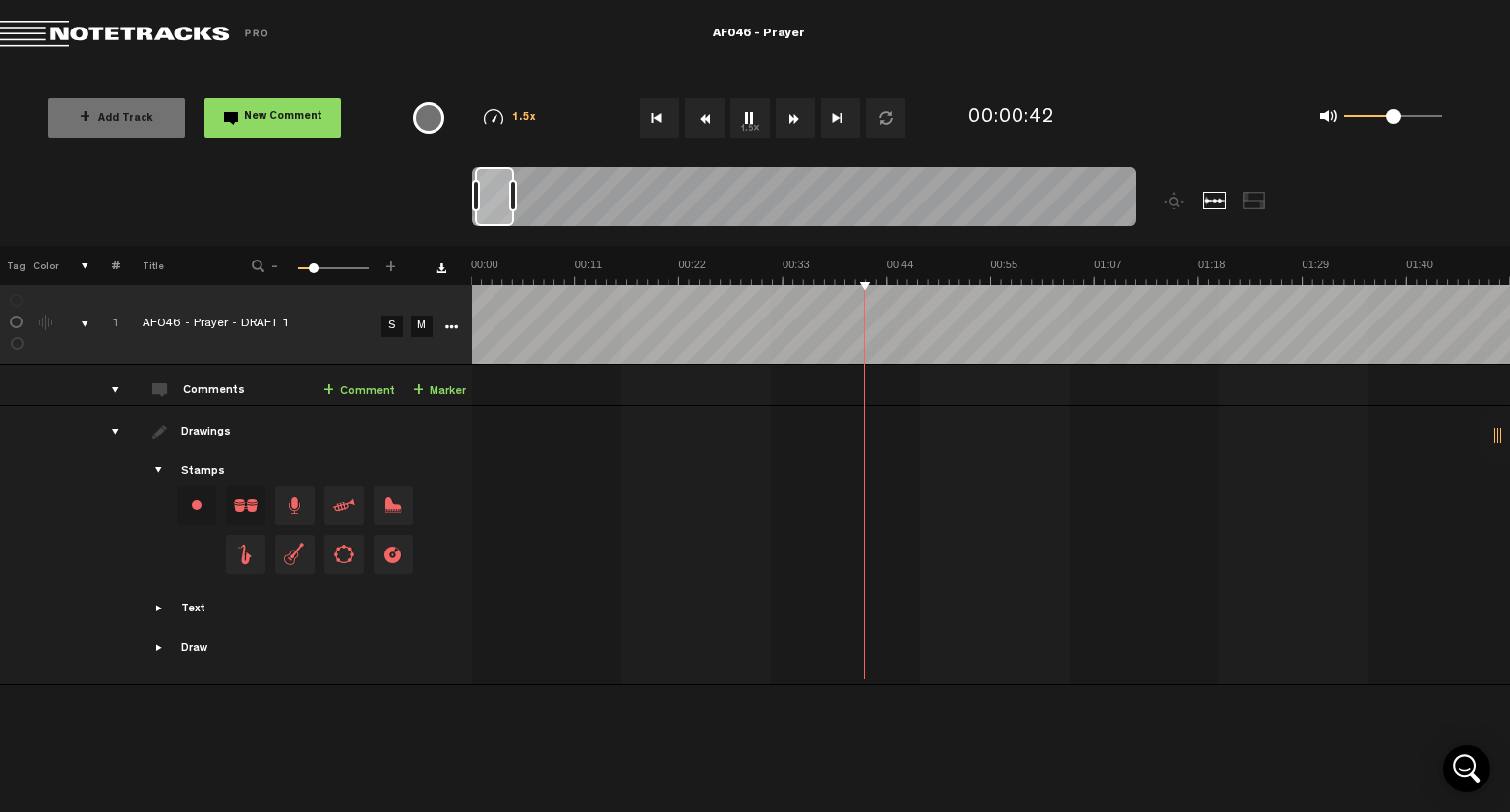 click on "-" at bounding box center [275, 263] 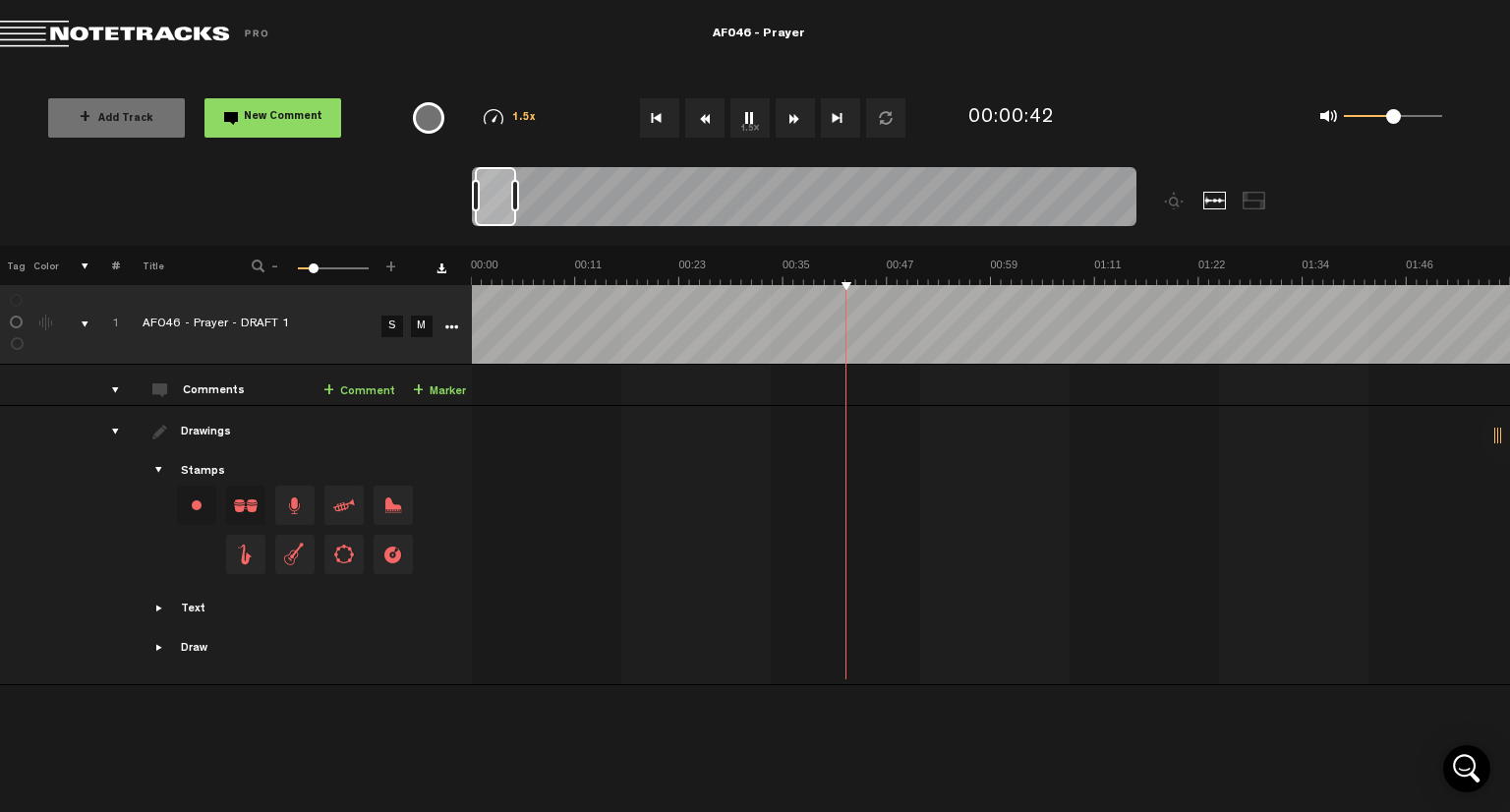click on "-" at bounding box center (275, 263) 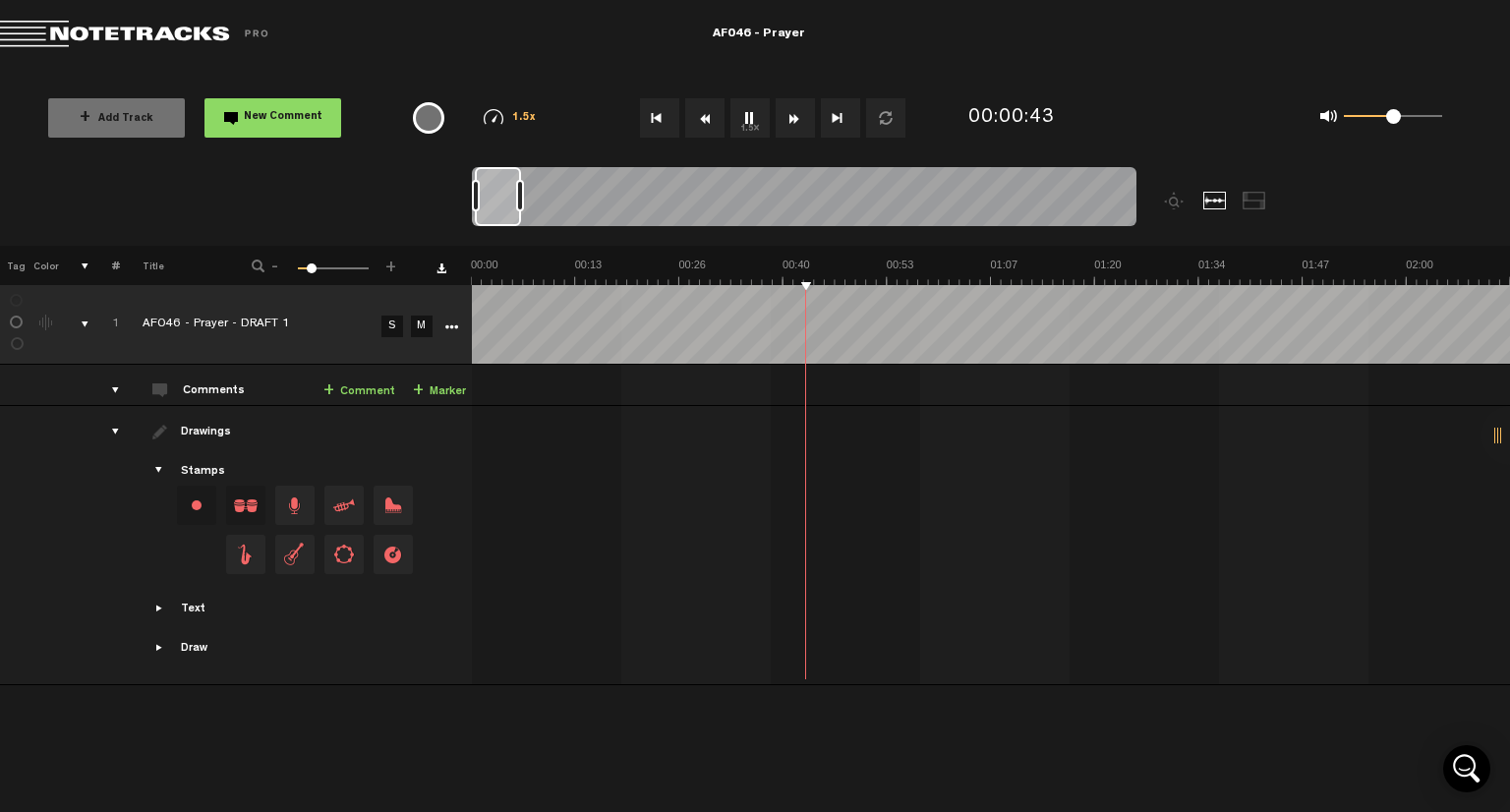 click on "-" at bounding box center [275, 263] 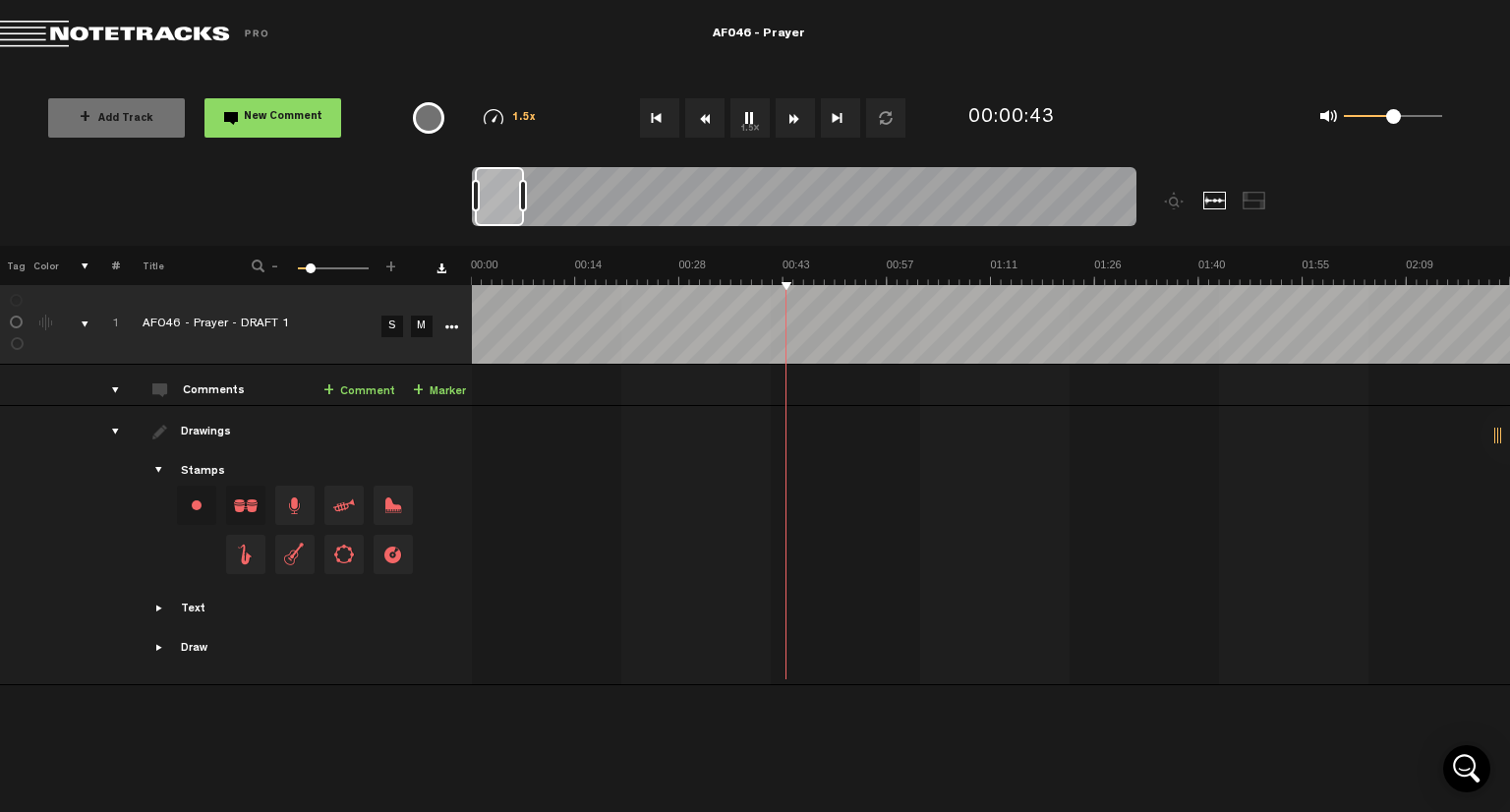 click on "-" at bounding box center (275, 263) 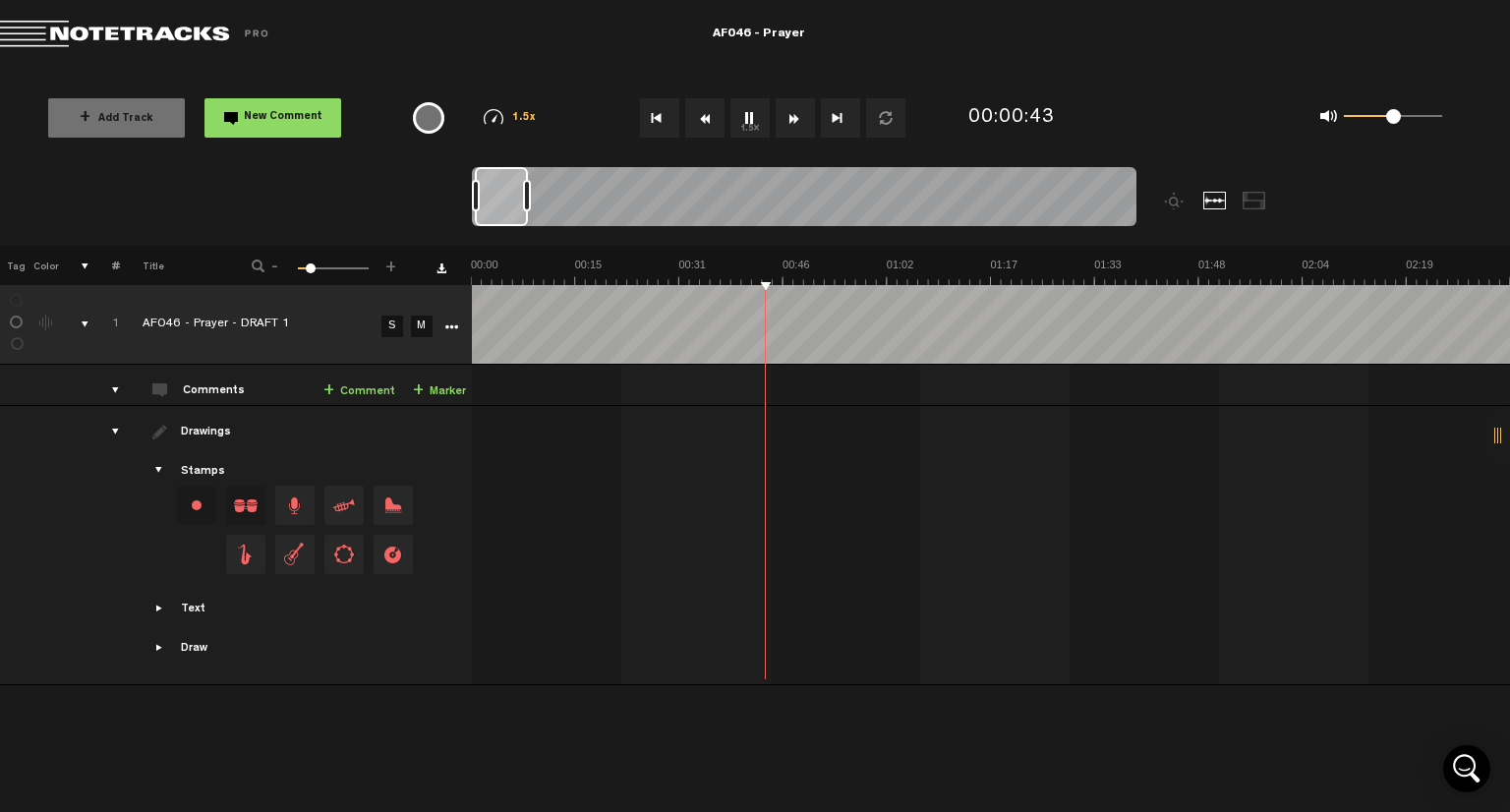 click on "-" at bounding box center (275, 263) 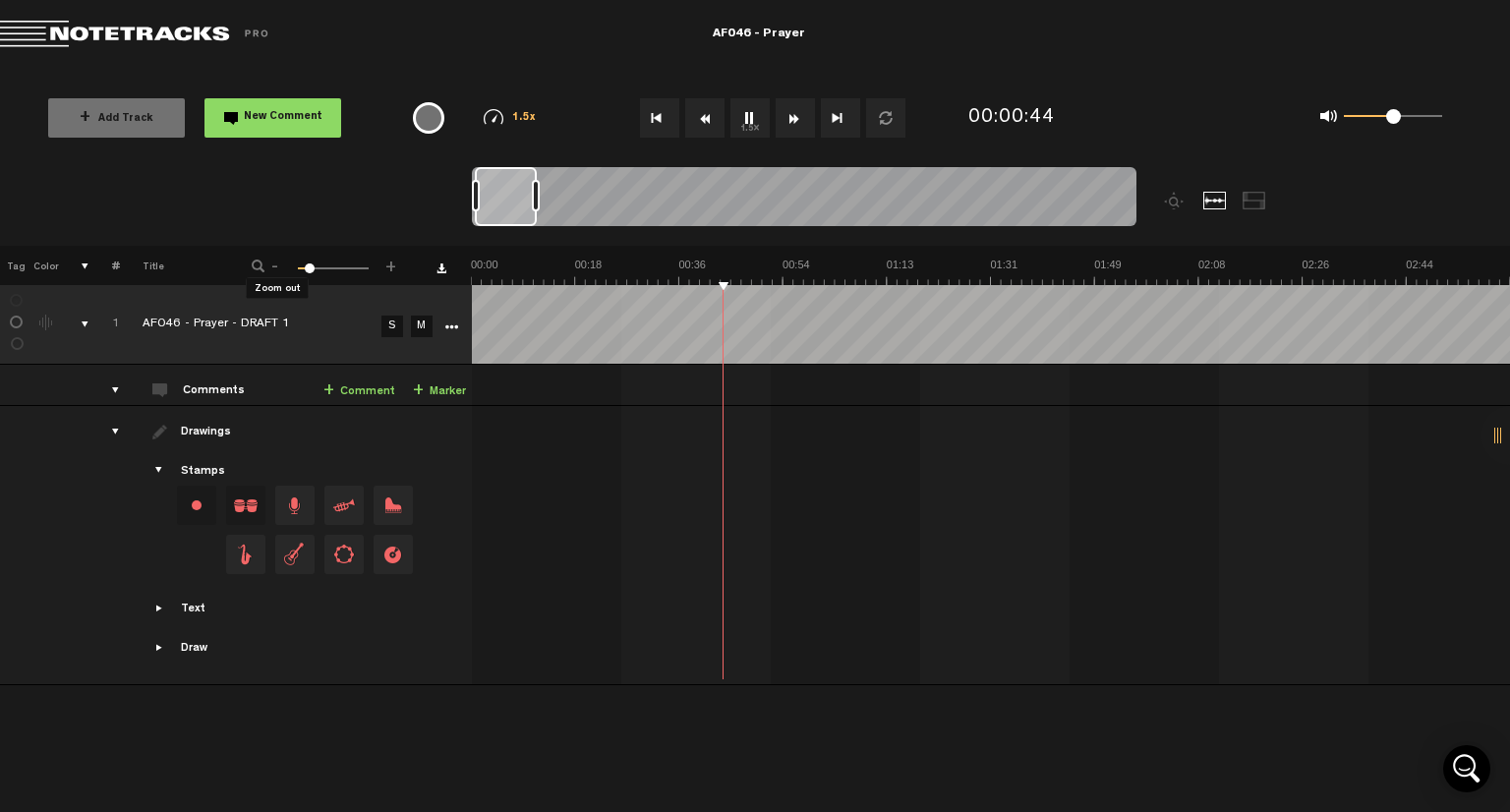 click on "-" at bounding box center (275, 263) 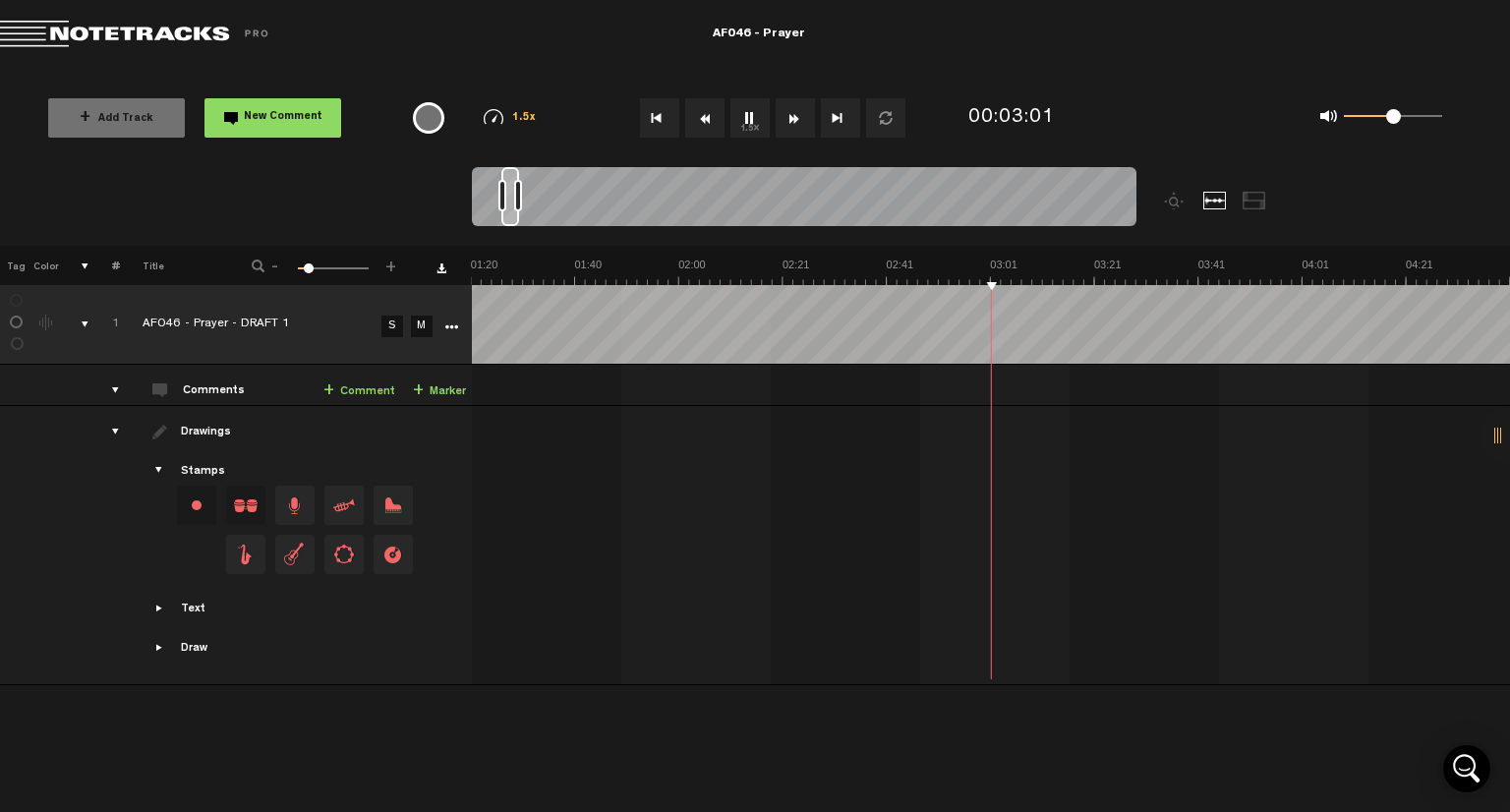 scroll, scrollTop: 0, scrollLeft: 416, axis: horizontal 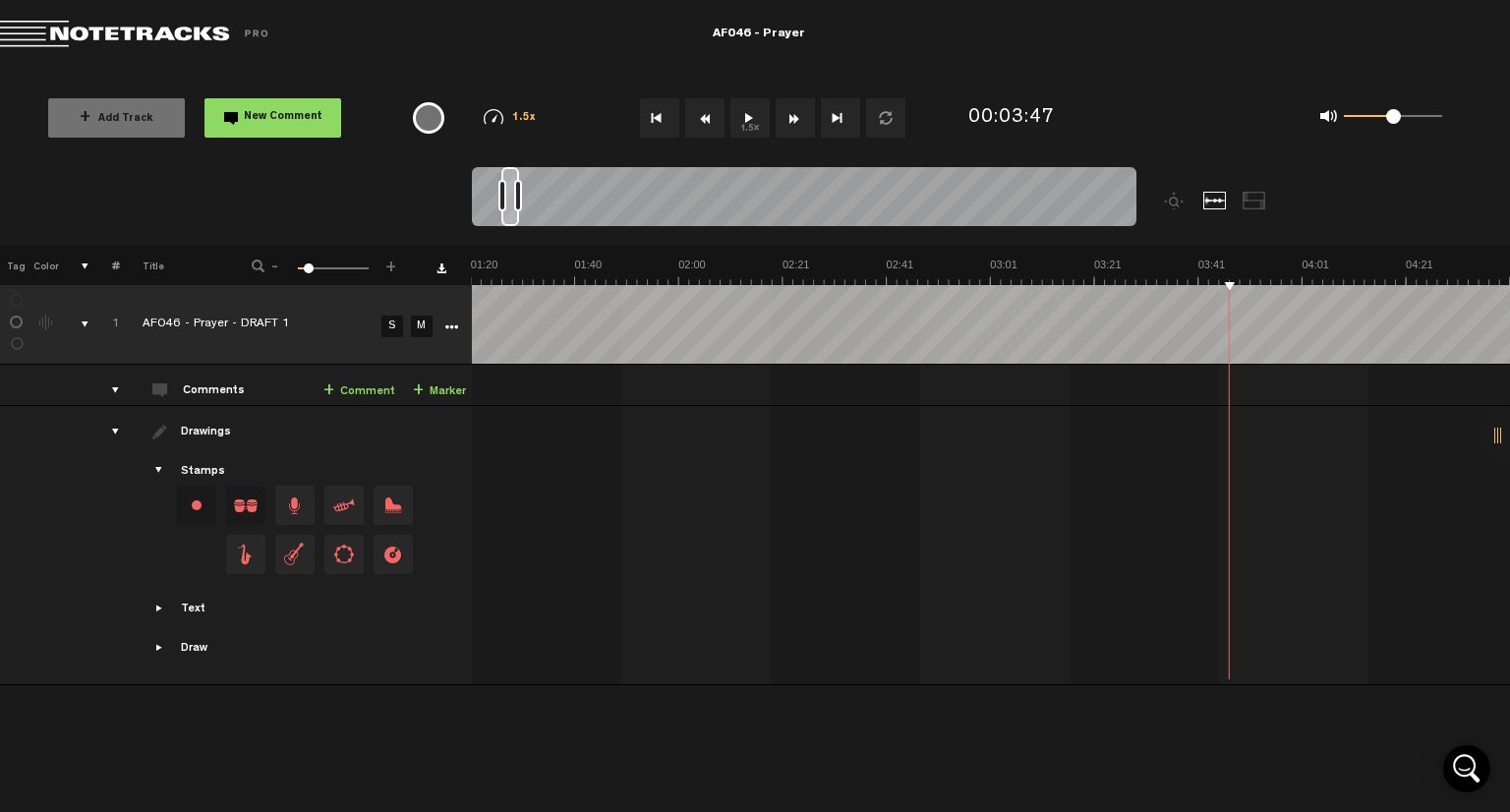 click at bounding box center [5251, 271] 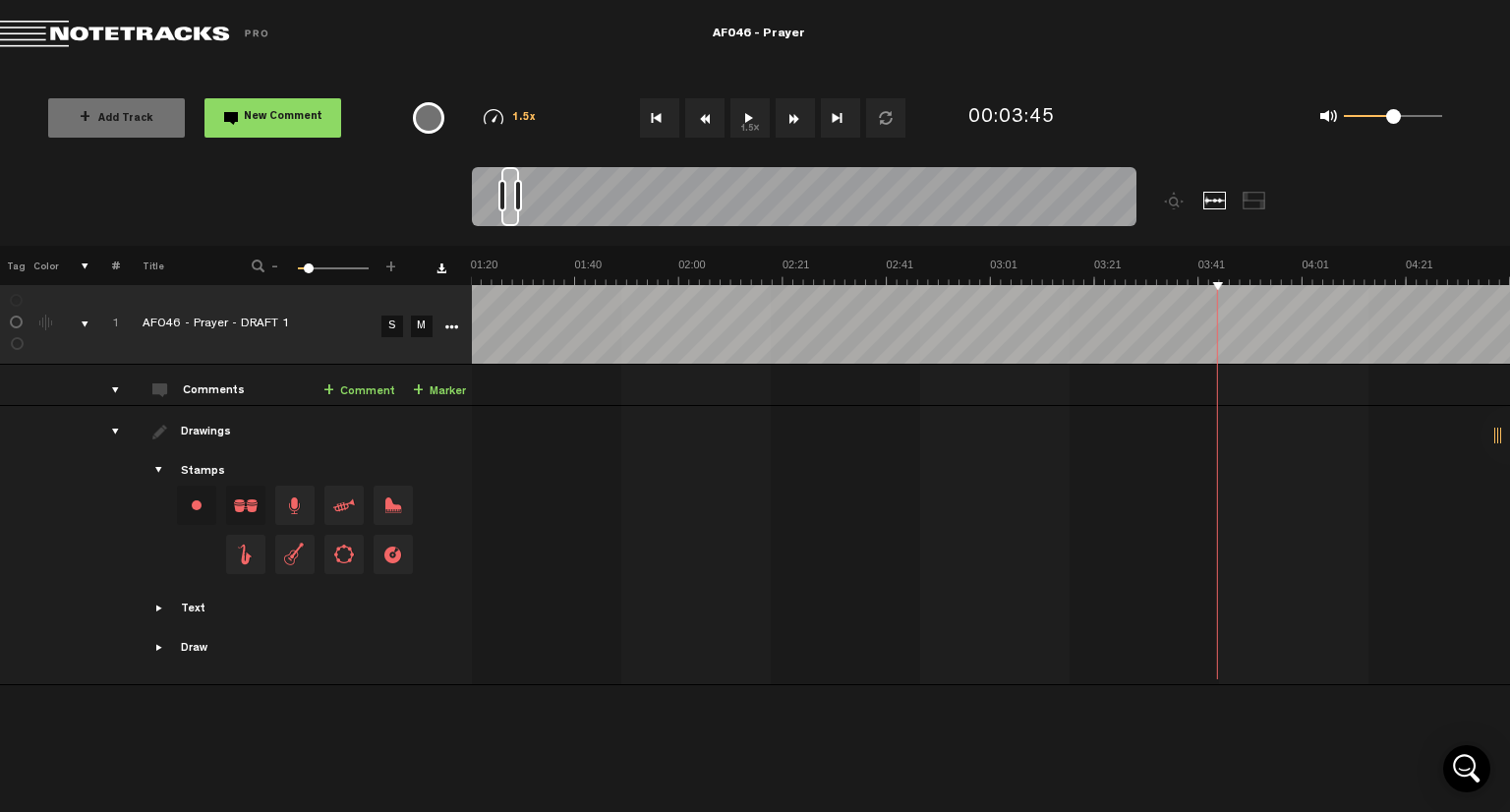 click on "+ Comment" at bounding box center [359, 391] 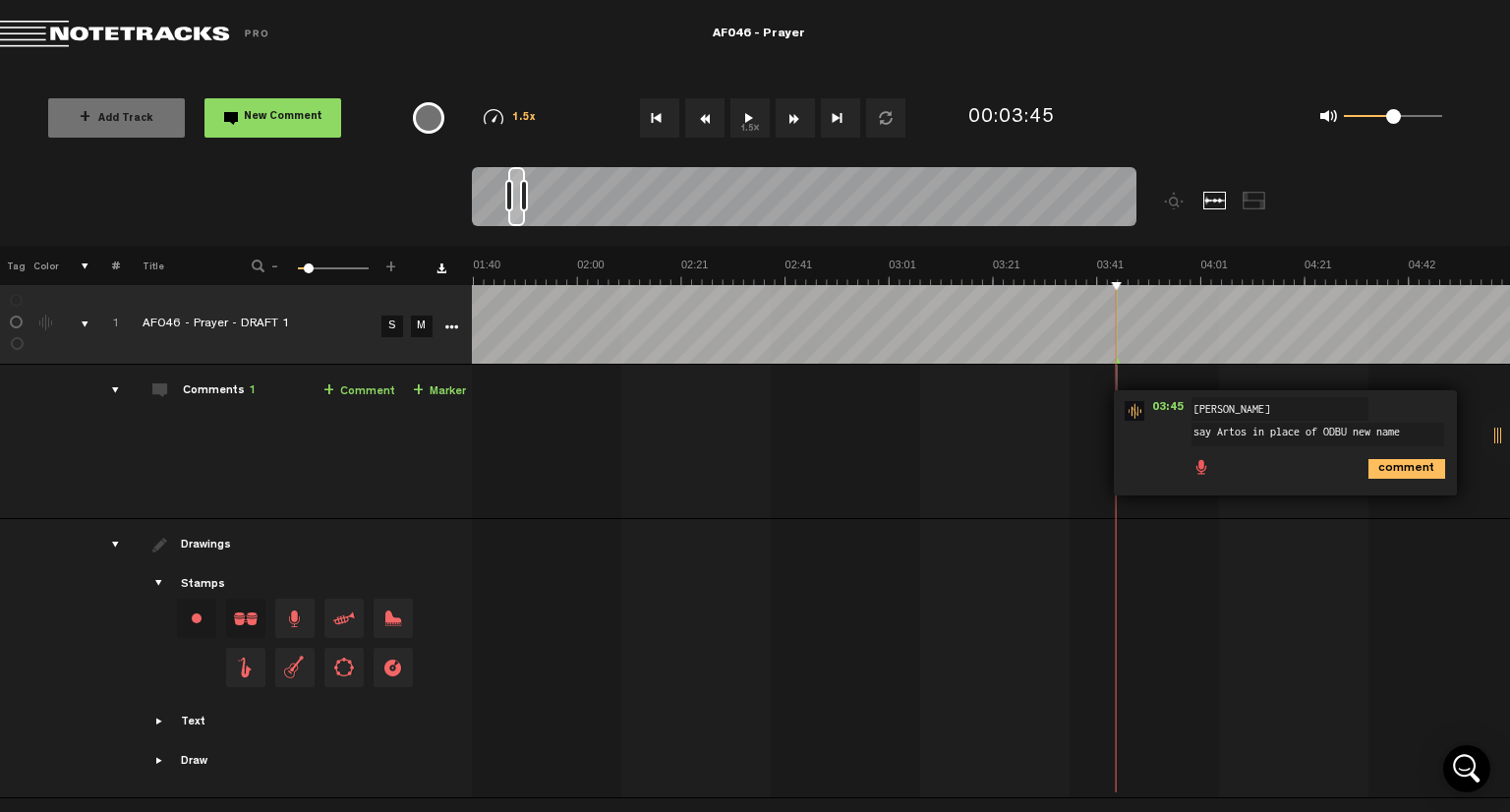 type on "say Artos in place of ODBU new name" 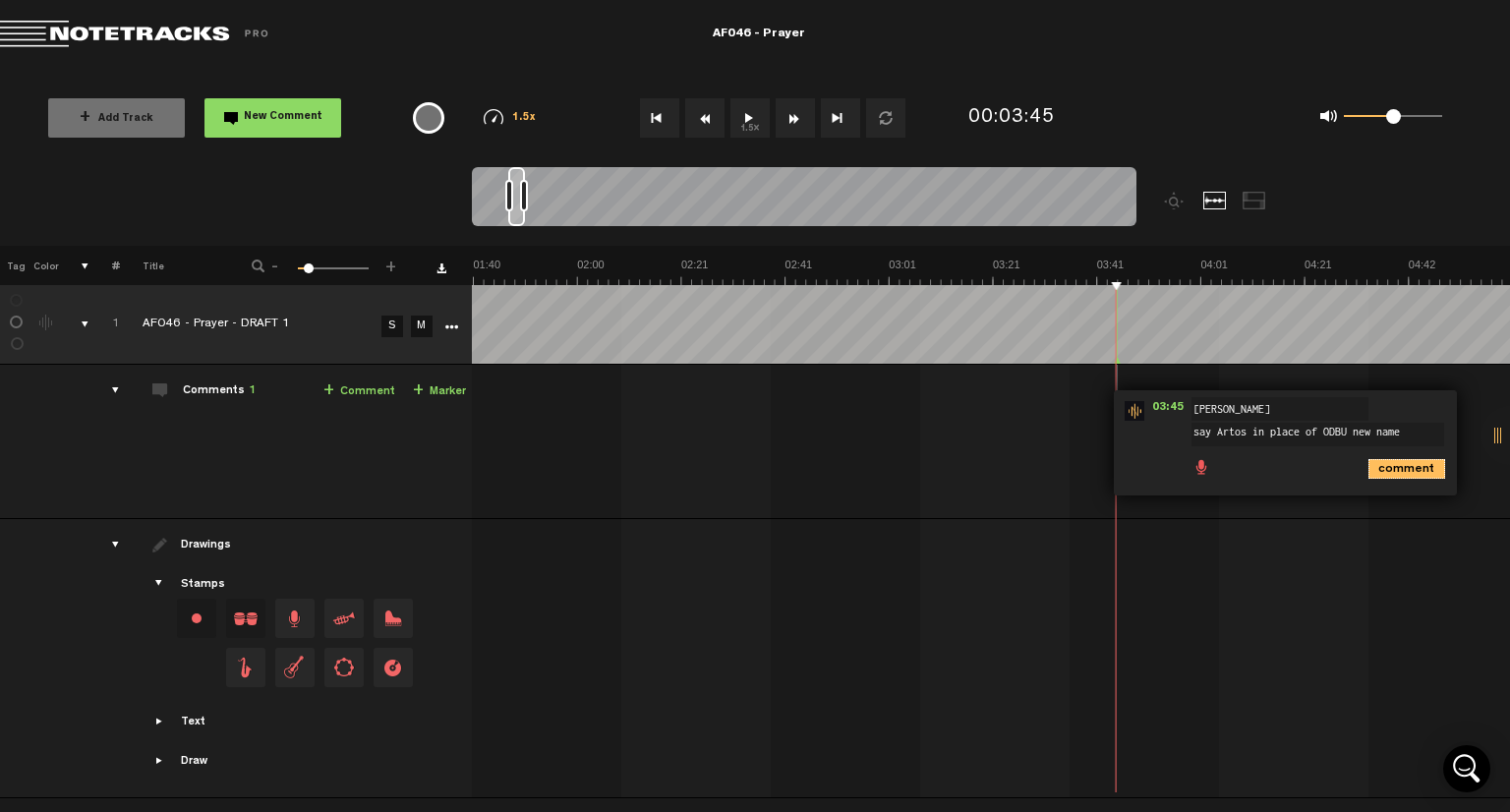 click on "comment" at bounding box center (1407, 469) 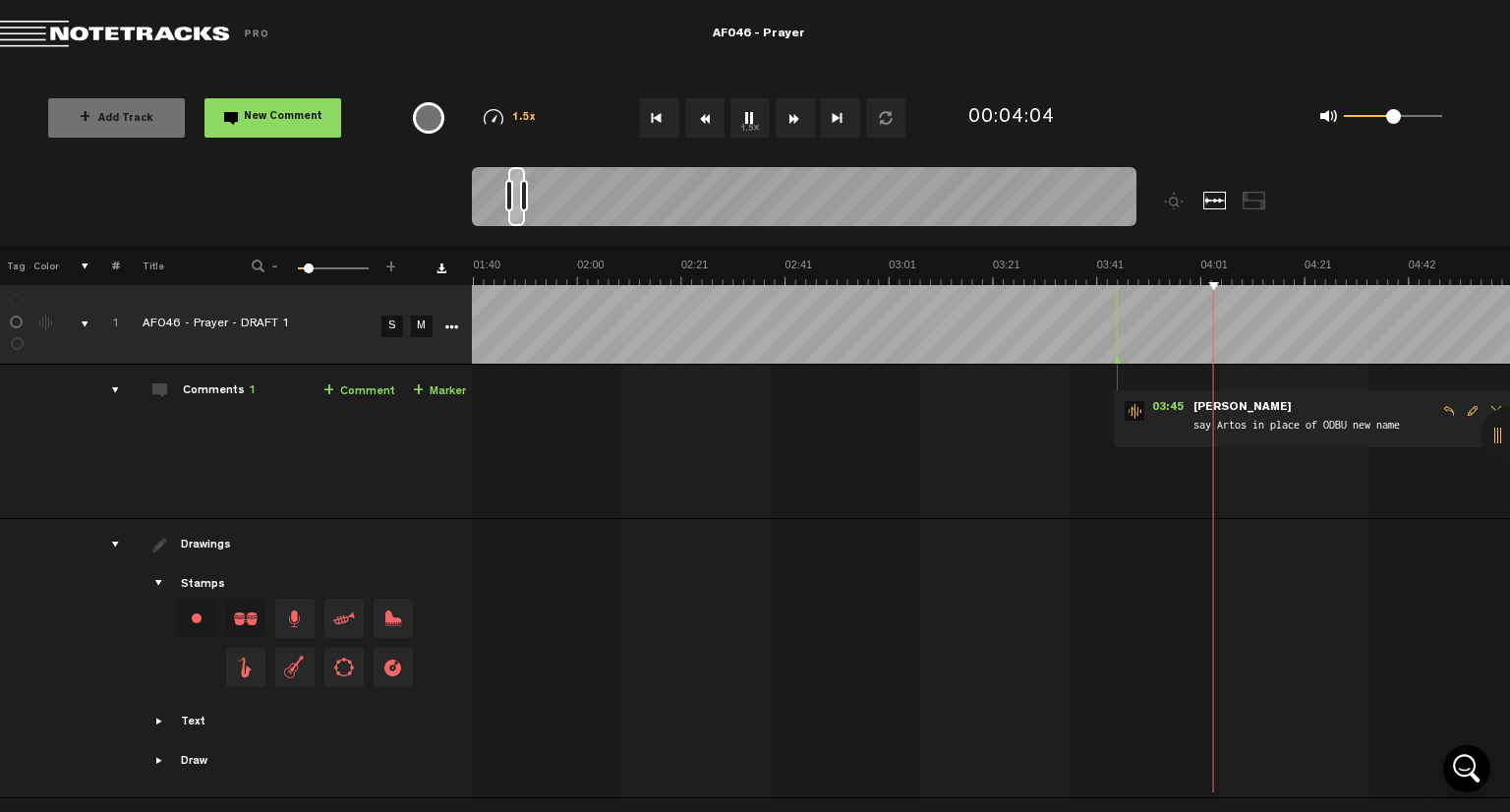 click on "-" at bounding box center (275, 263) 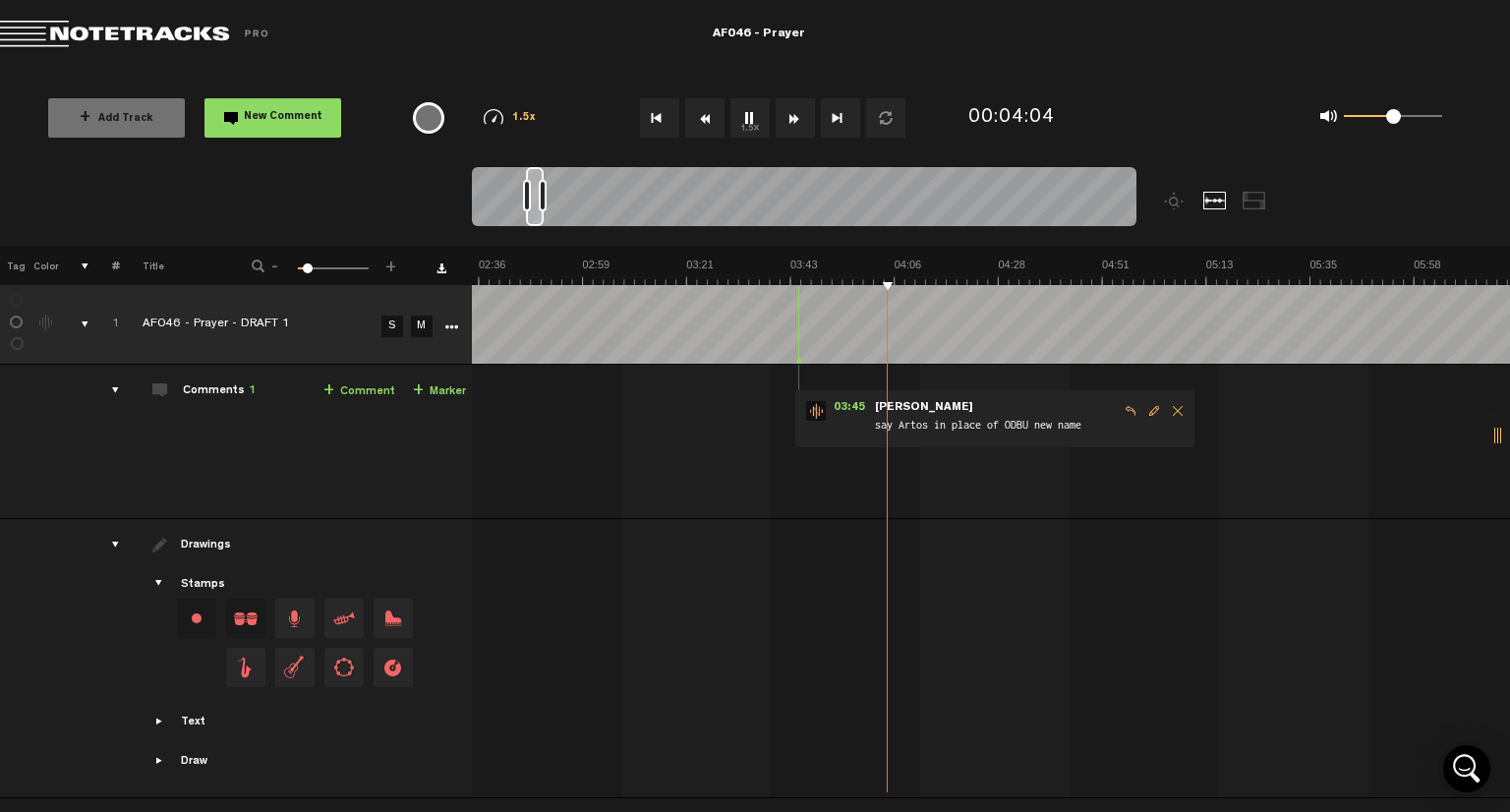 click on "-" at bounding box center [275, 263] 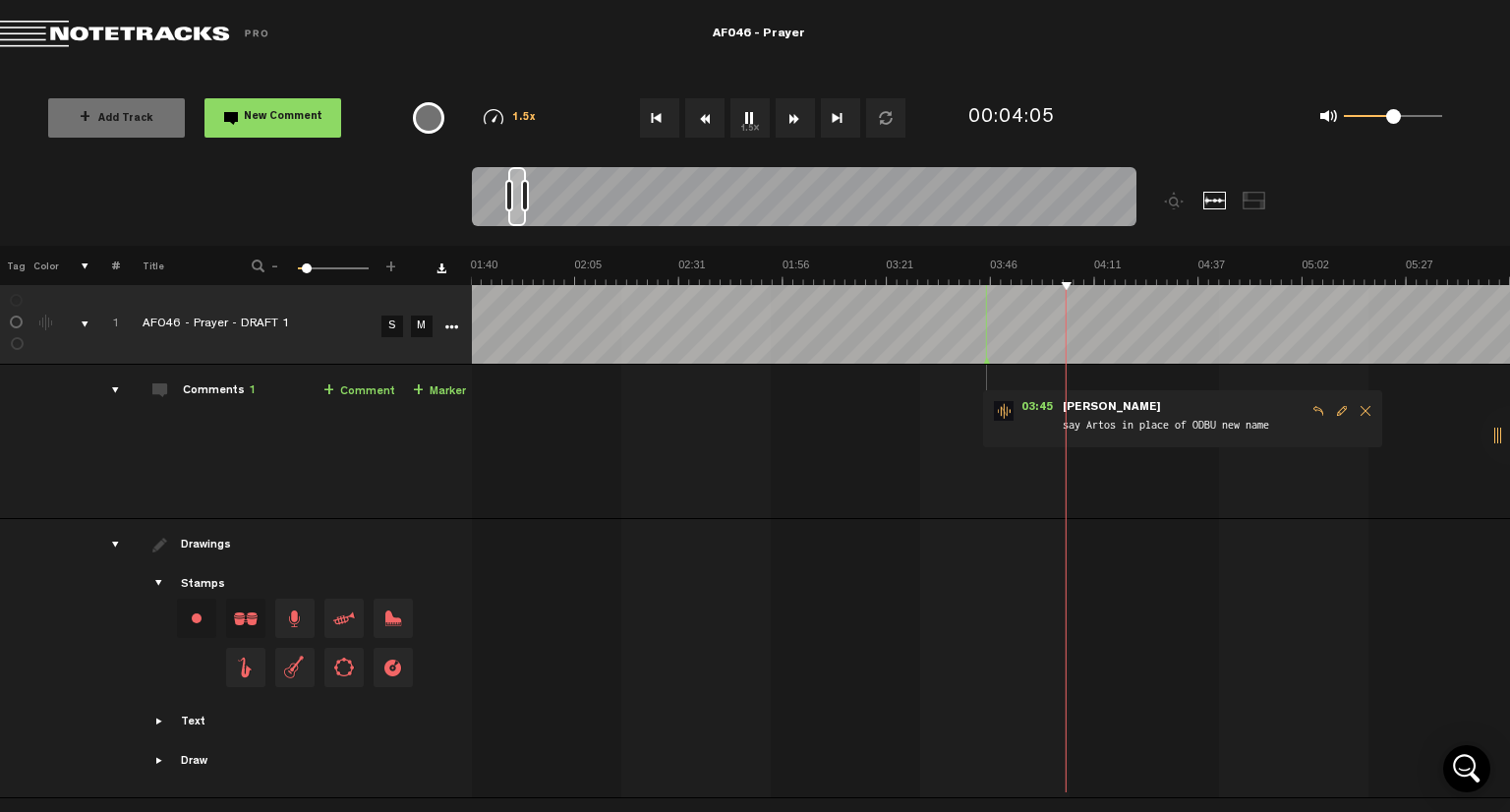 click on "-" at bounding box center [275, 263] 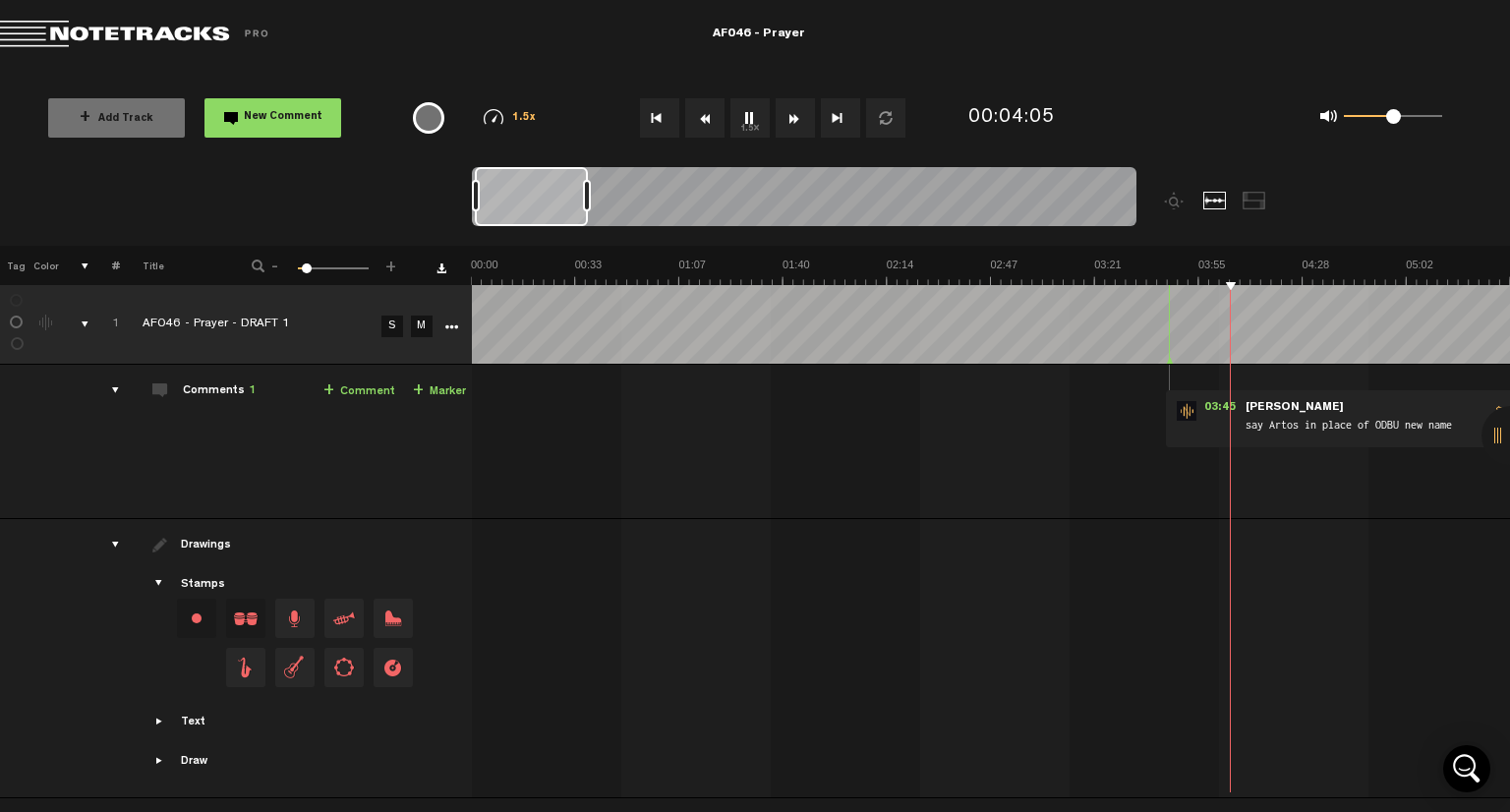 click on "-" at bounding box center (275, 263) 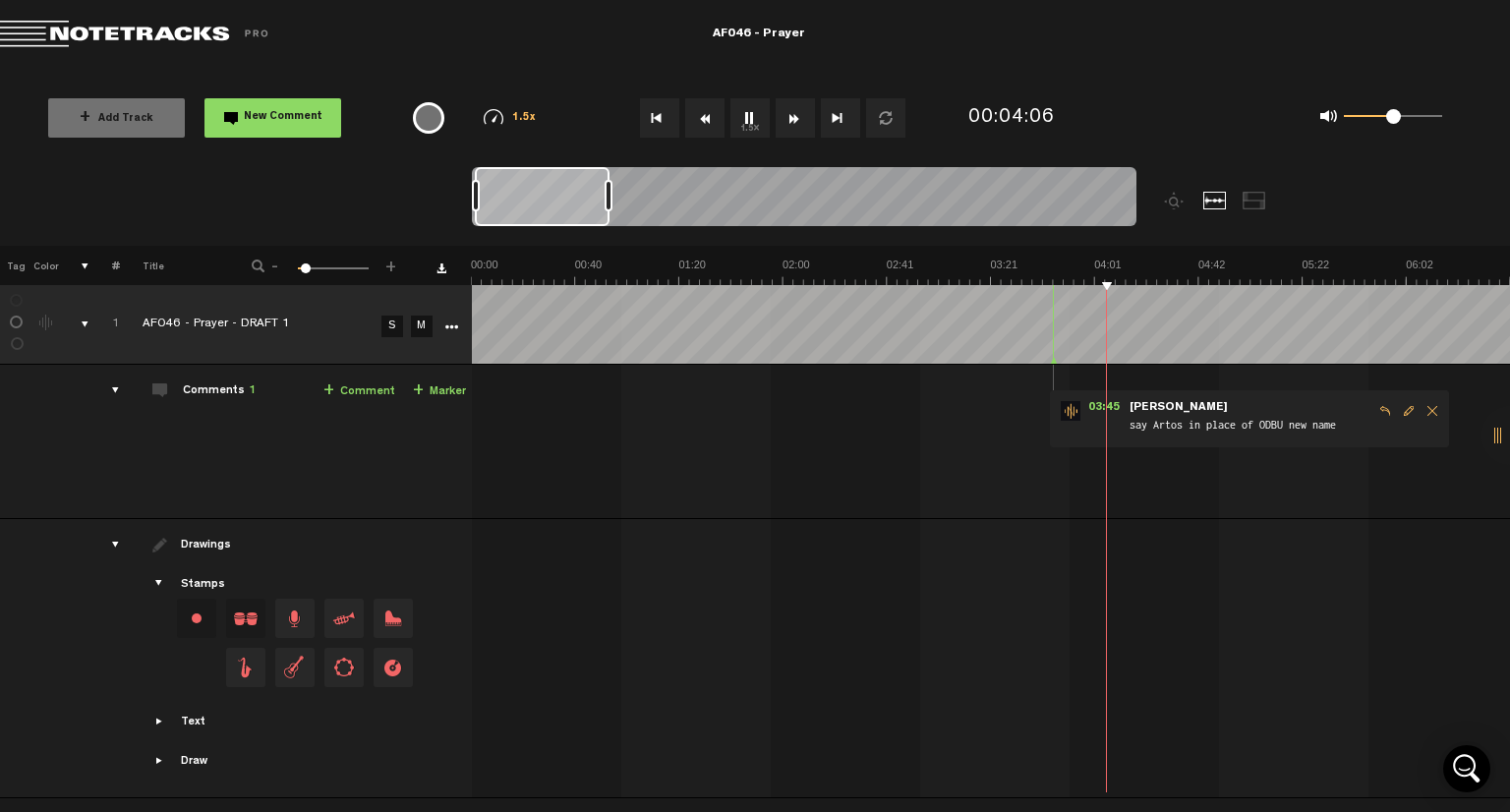 click on "-" at bounding box center [275, 263] 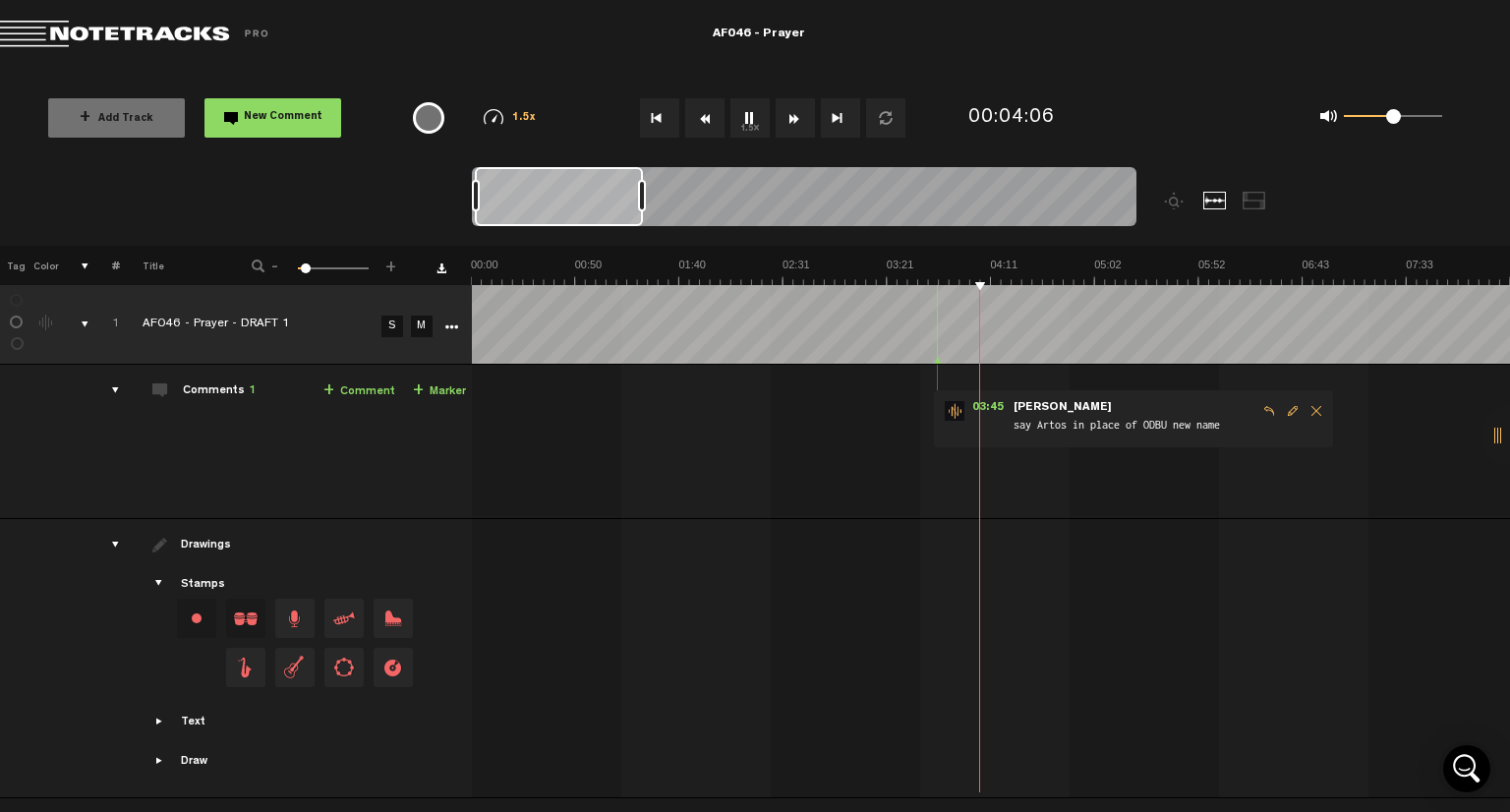 click on "-" at bounding box center [275, 263] 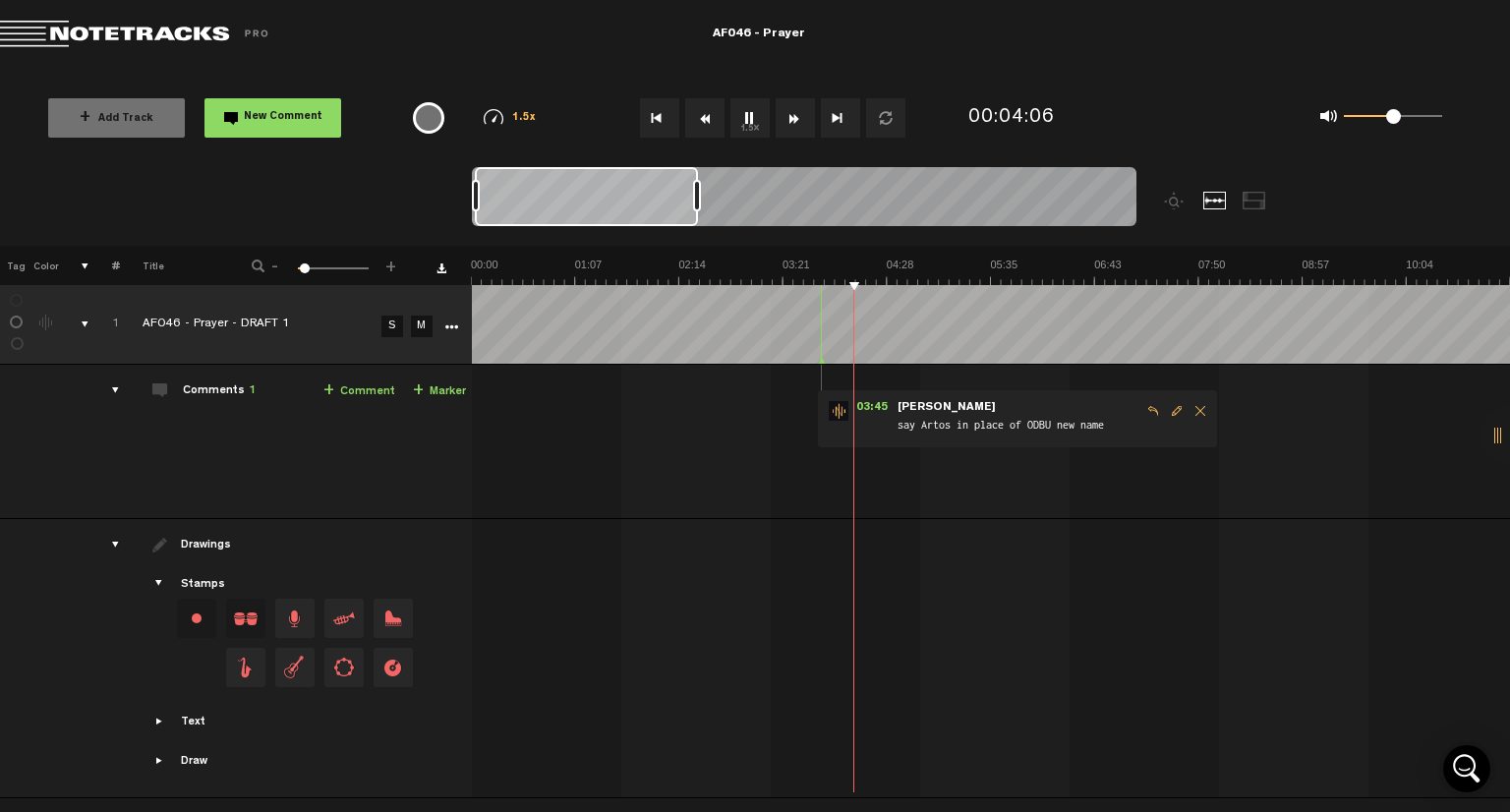 click on "-" at bounding box center [275, 263] 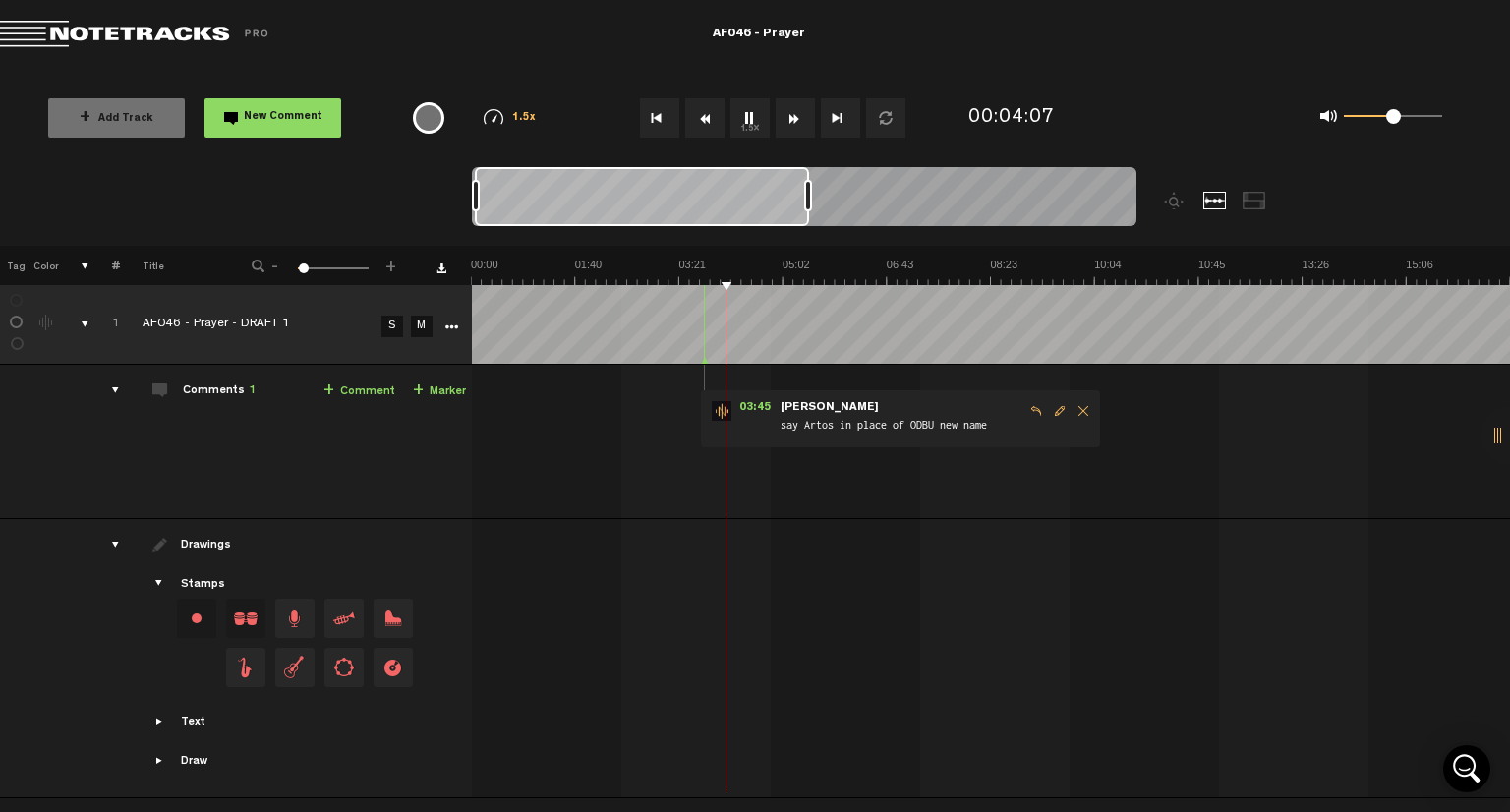 click on "-" at bounding box center (275, 263) 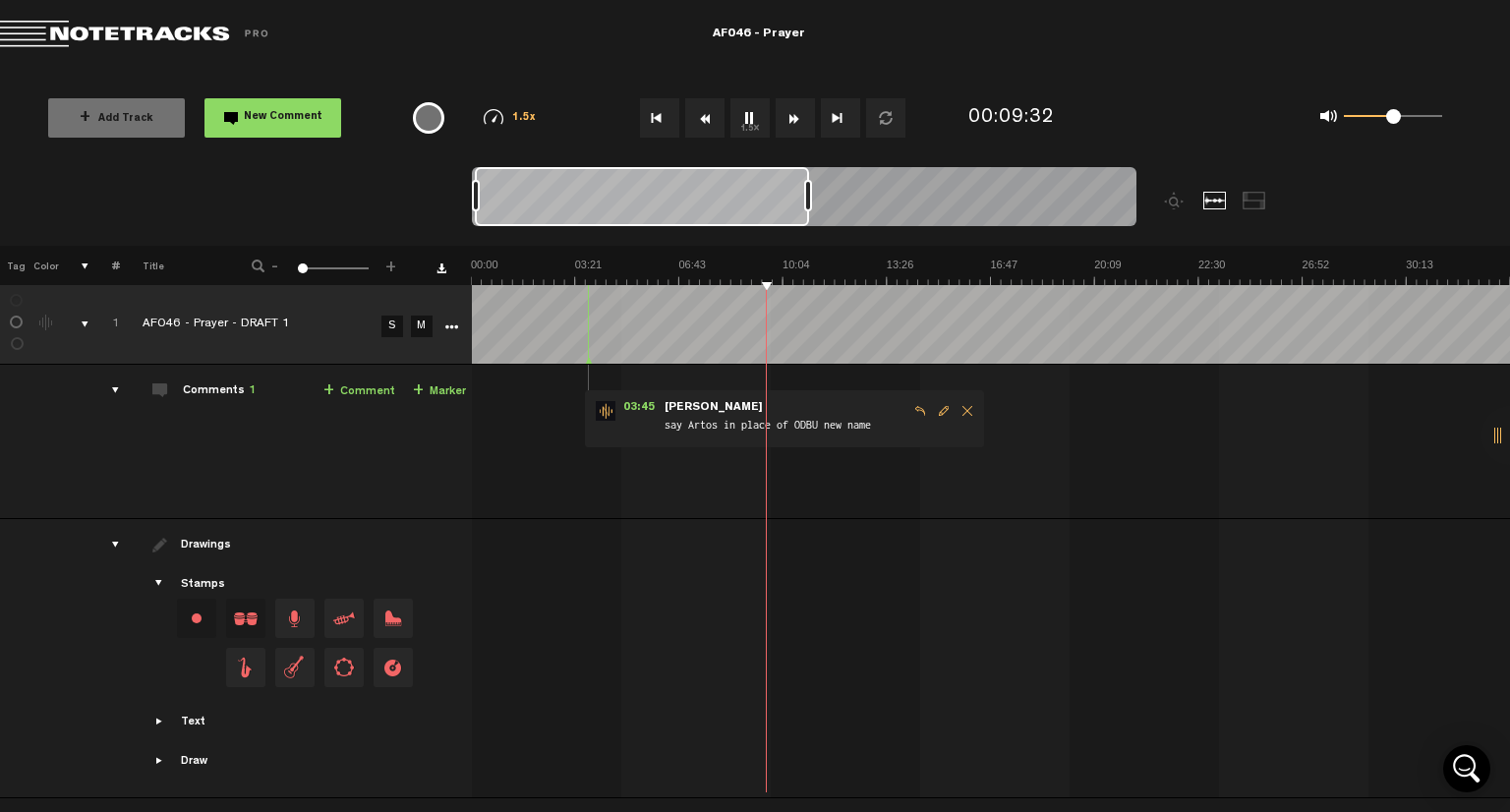 click on "+" at bounding box center (391, 263) 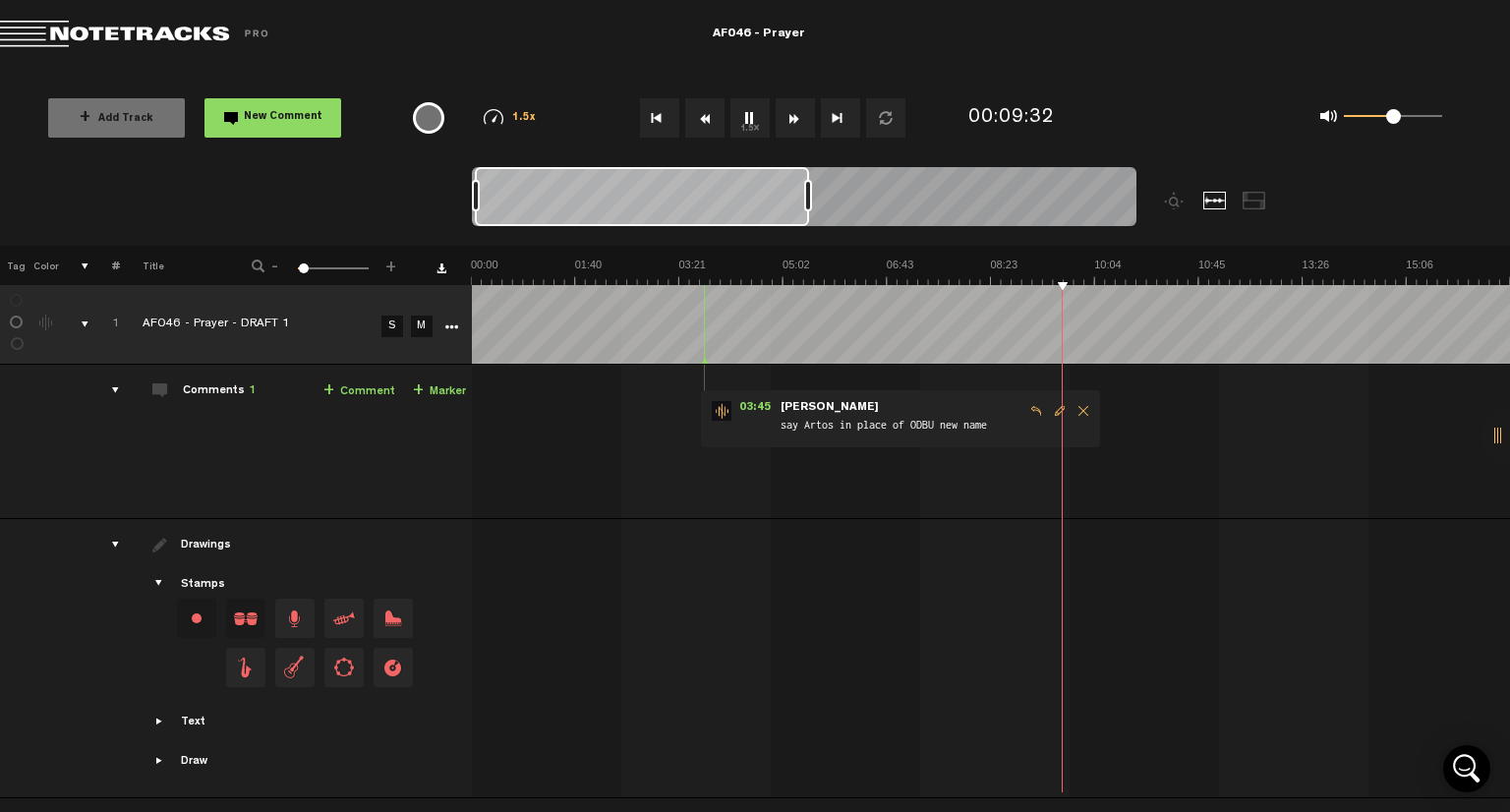 click on "+" at bounding box center (391, 263) 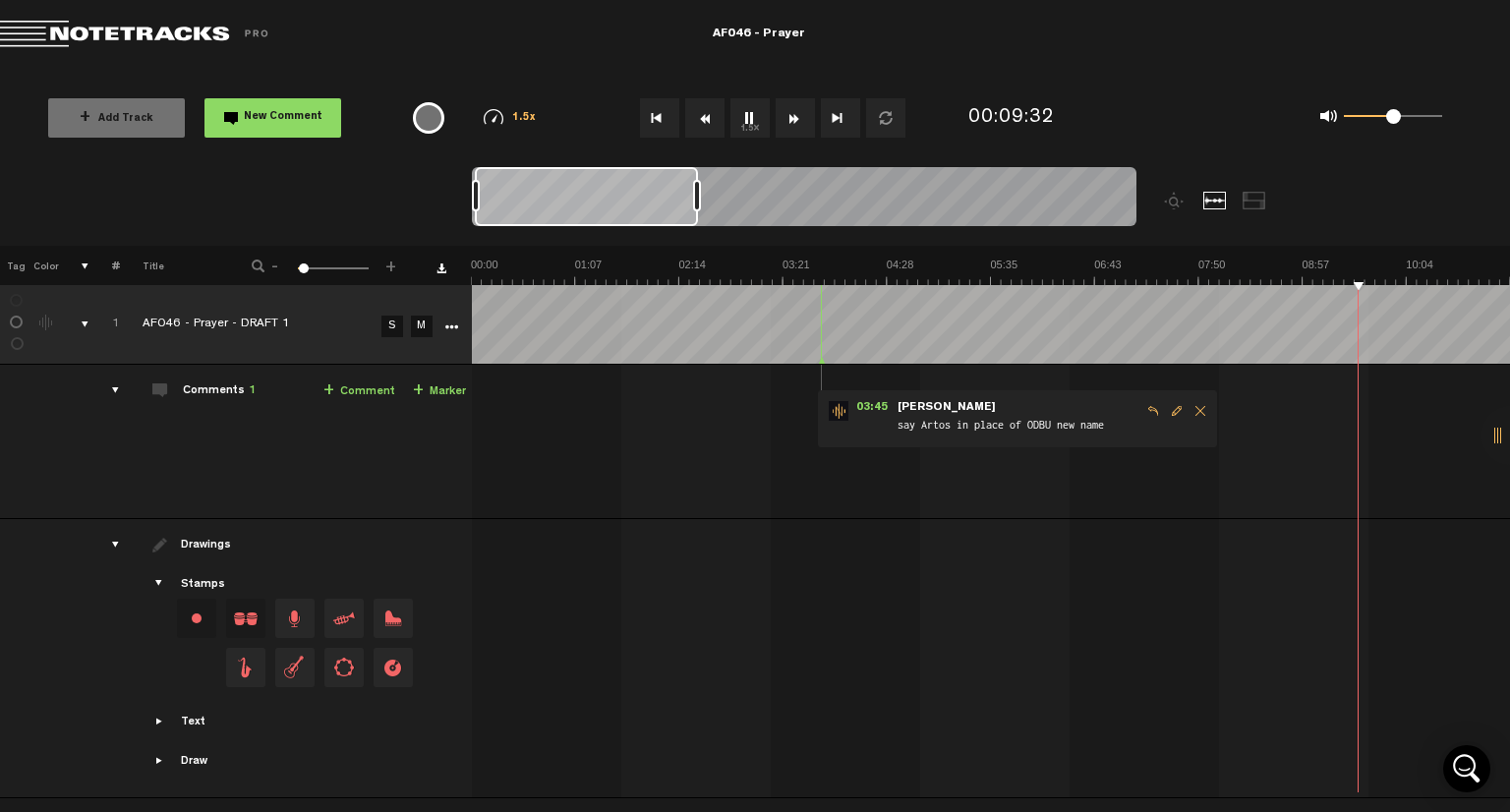 click on "+" at bounding box center [391, 263] 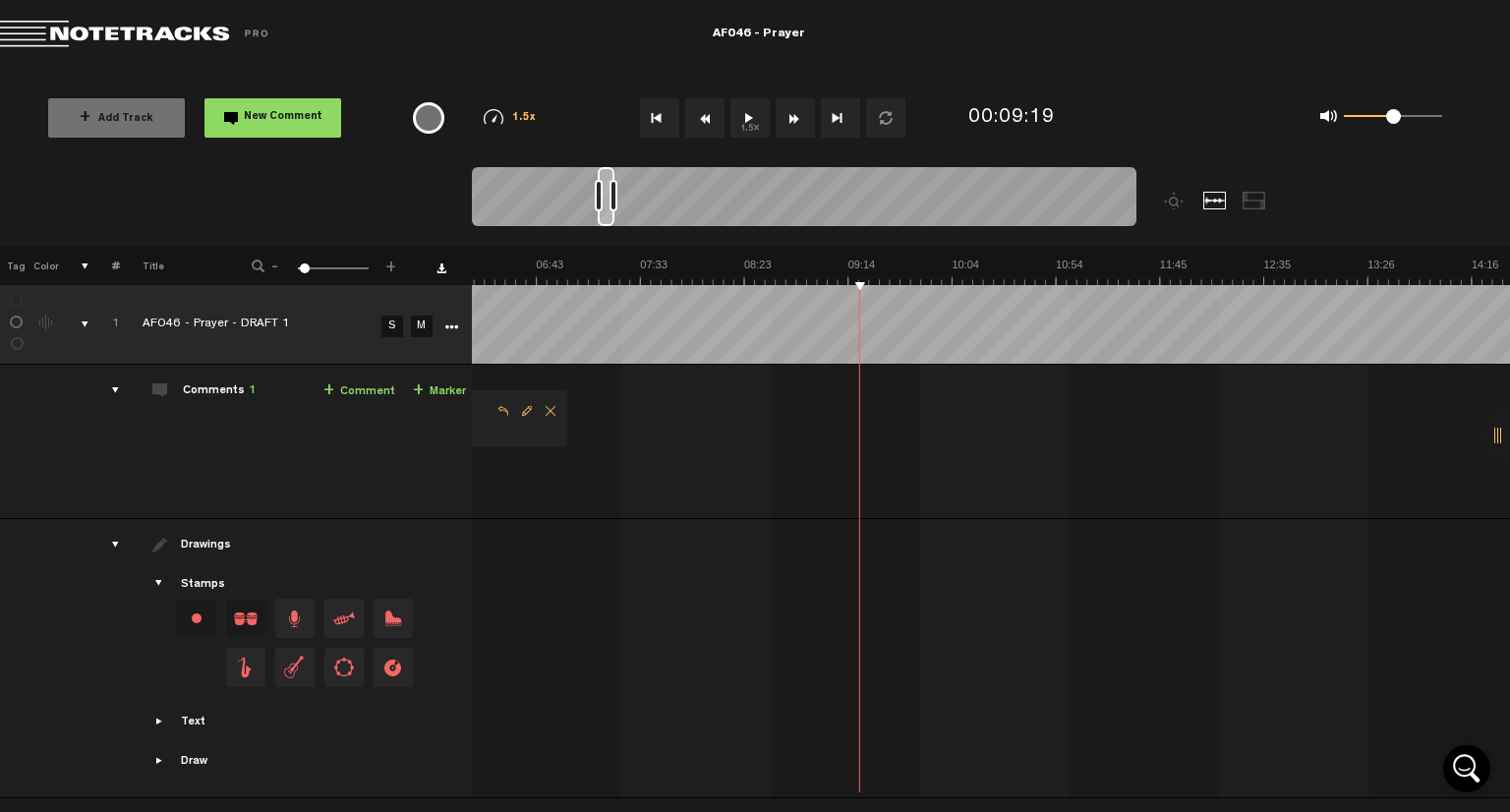 click on "+ Comment" at bounding box center (359, 391) 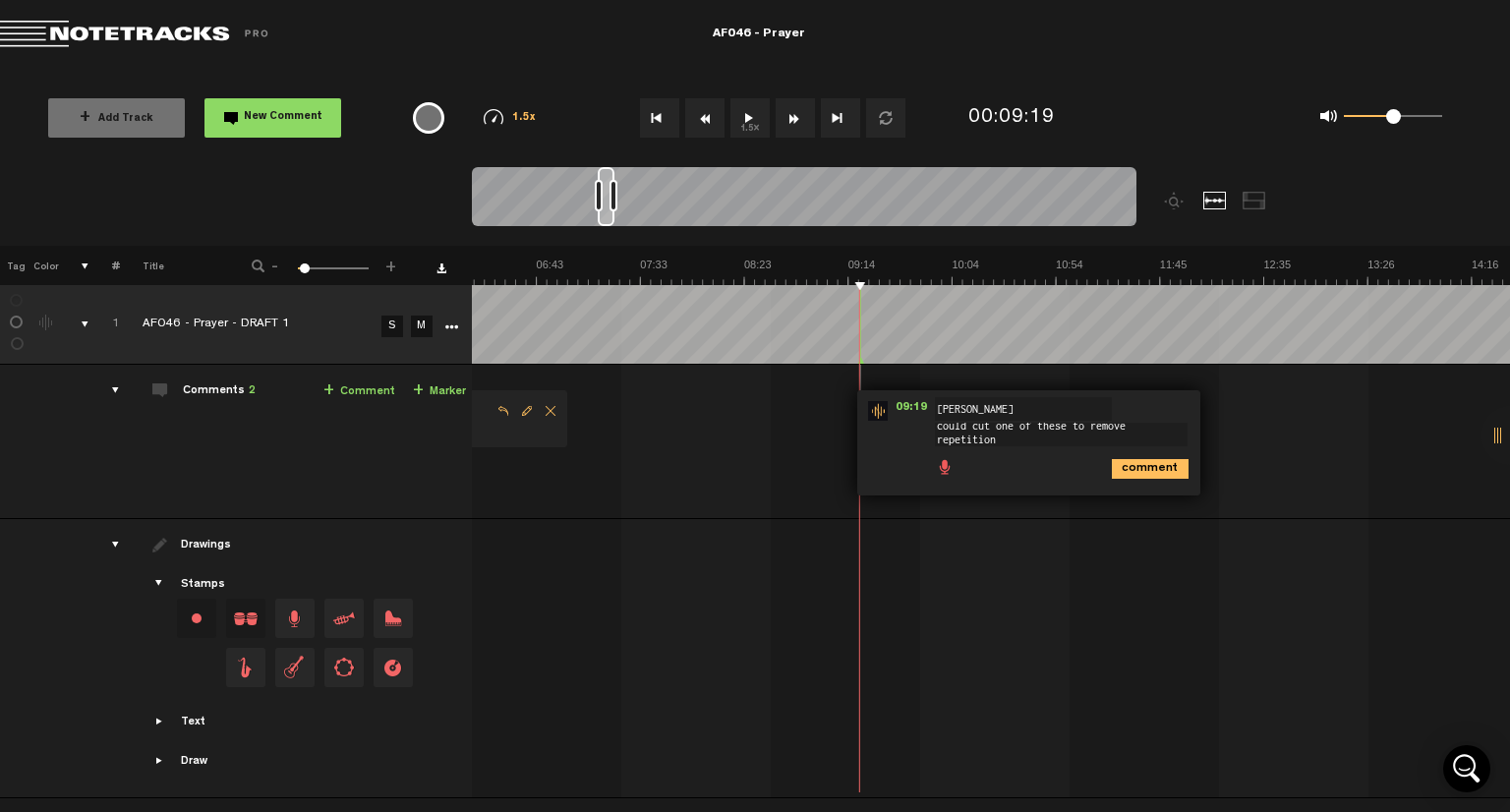 scroll, scrollTop: 1, scrollLeft: 0, axis: vertical 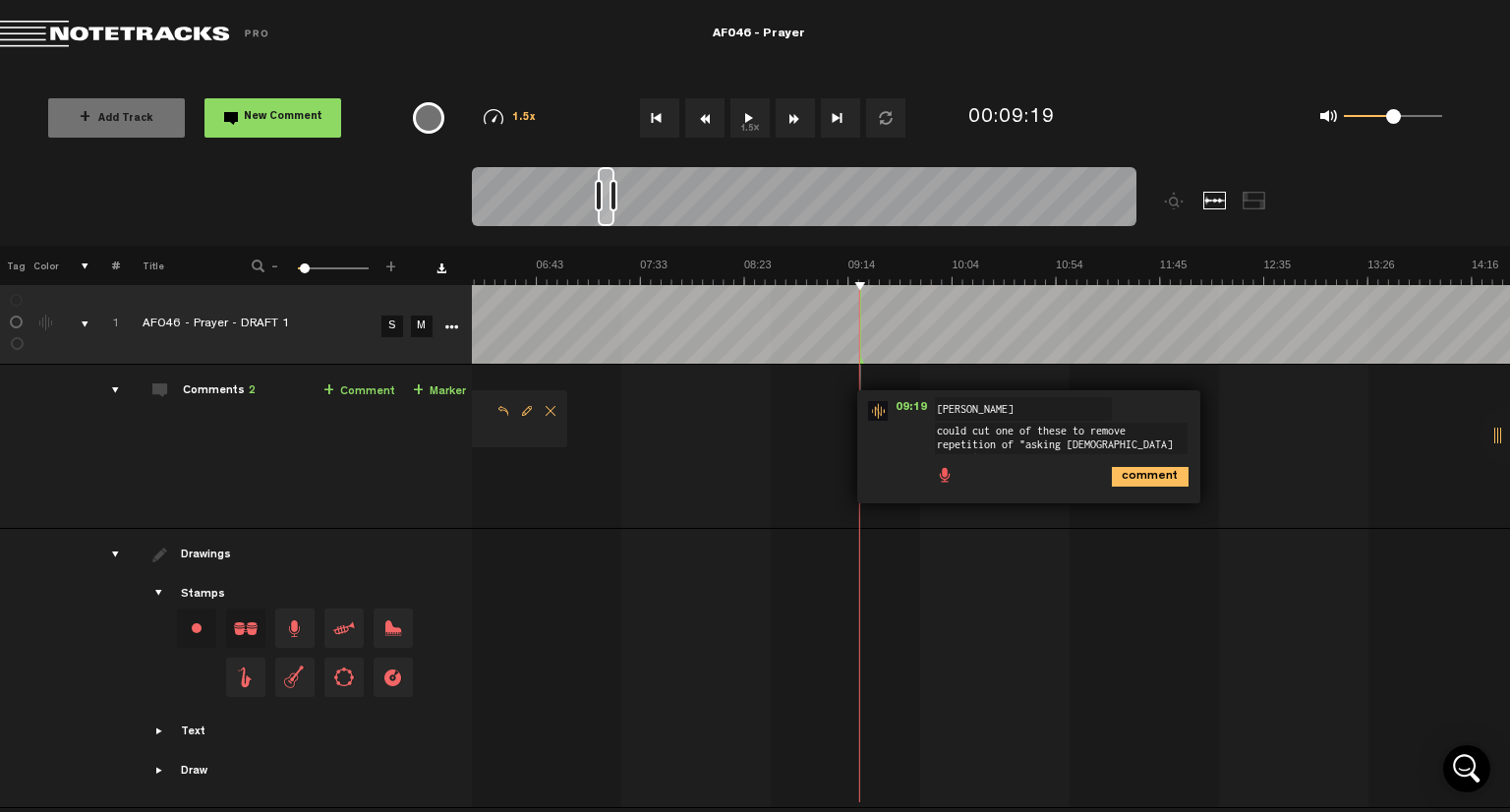 type on "could cut one of these to remove repetition of "asking God for things"" 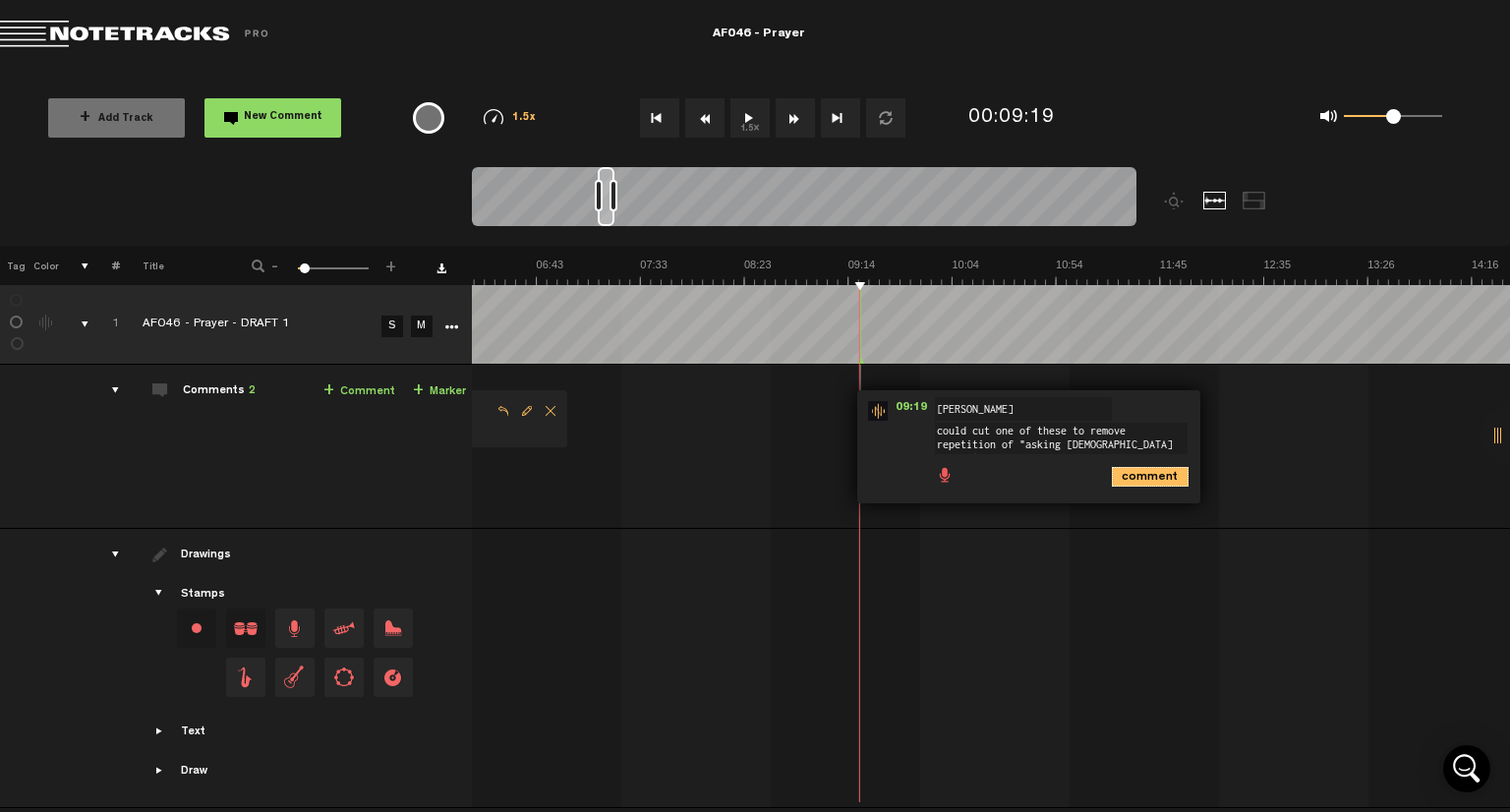 scroll, scrollTop: 0, scrollLeft: 0, axis: both 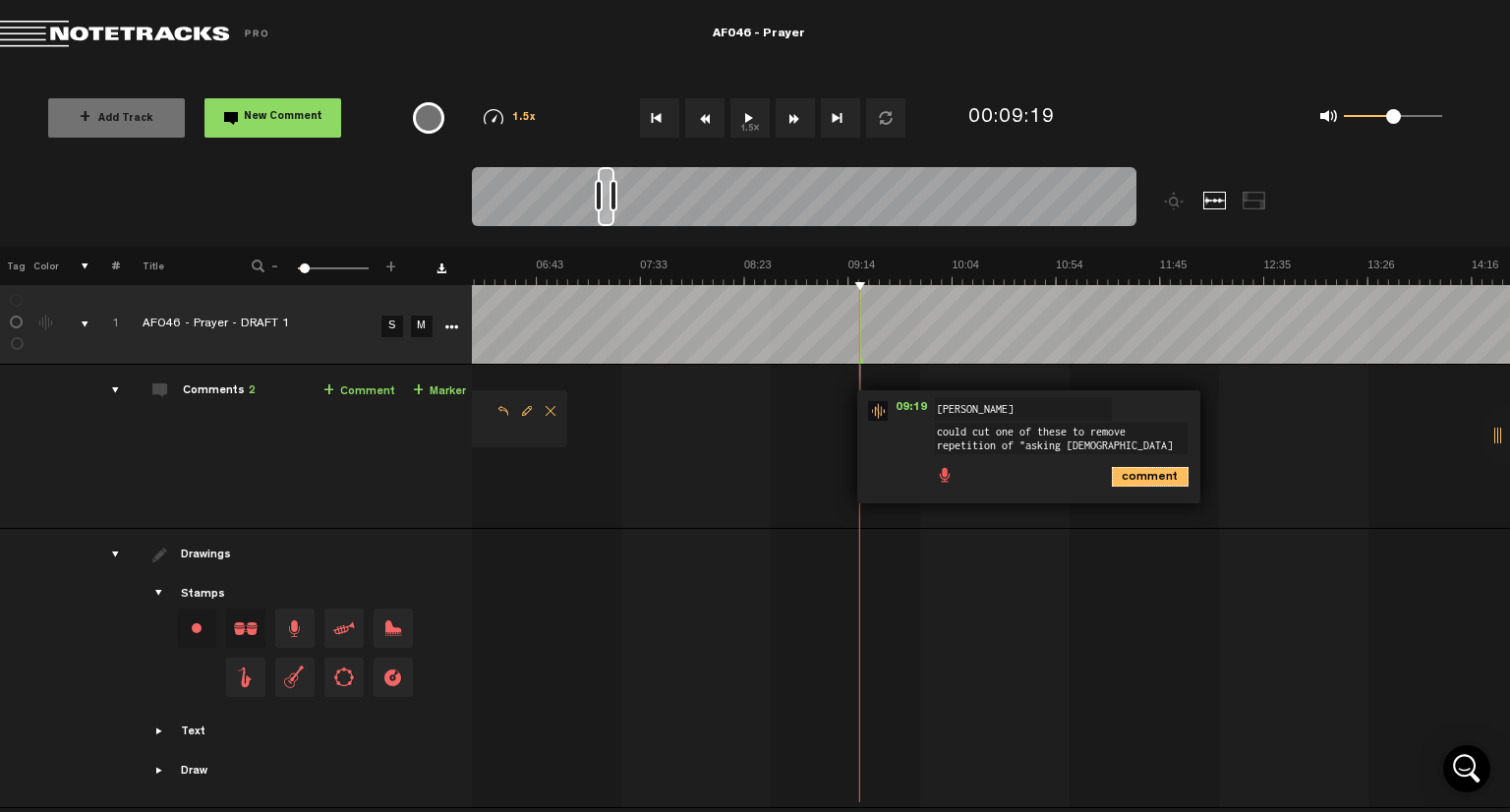 click on "comment" at bounding box center [1150, 477] 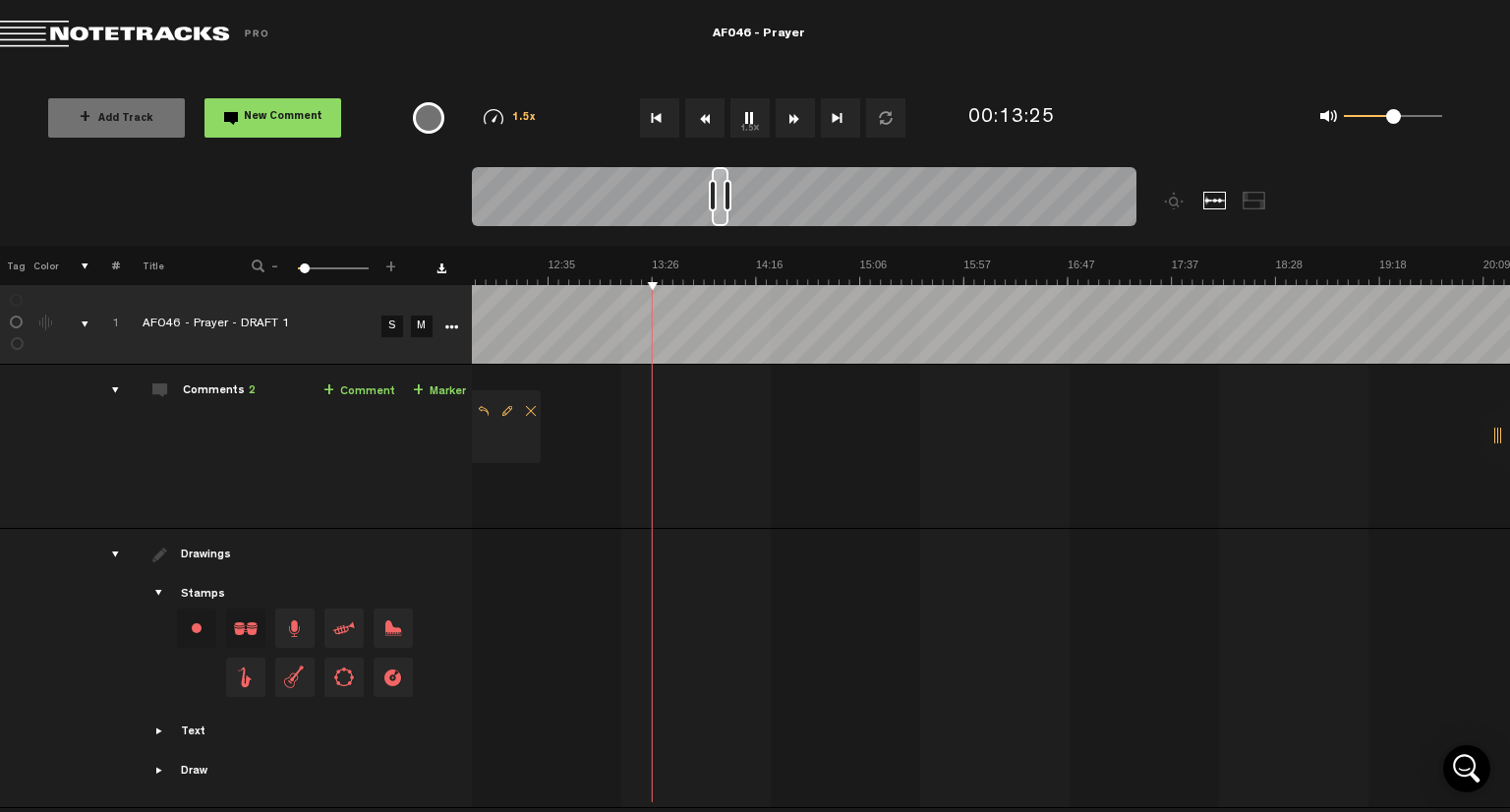 scroll, scrollTop: 0, scrollLeft: 1659, axis: horizontal 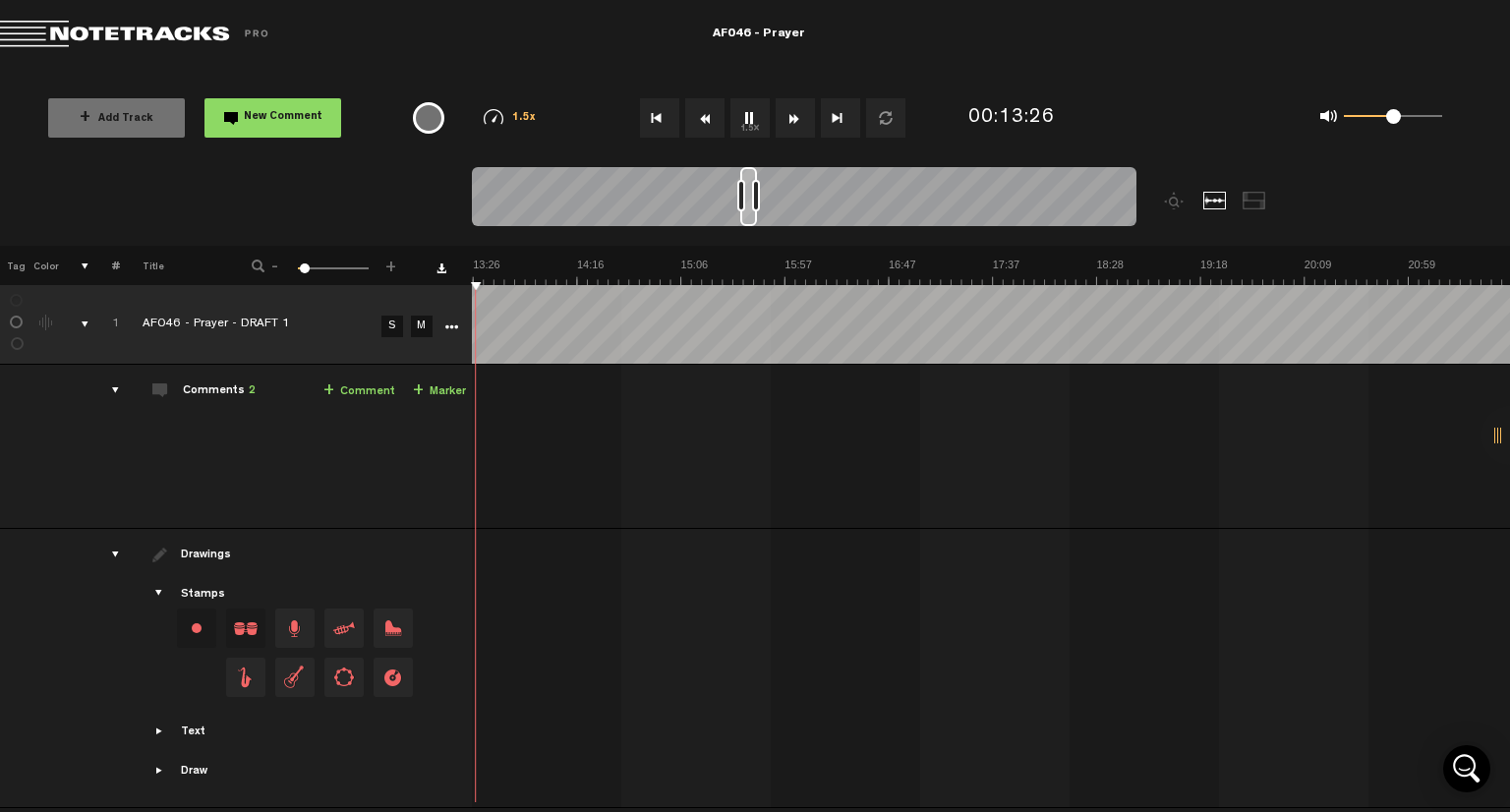 drag, startPoint x: 604, startPoint y: 178, endPoint x: 747, endPoint y: 195, distance: 144.00694 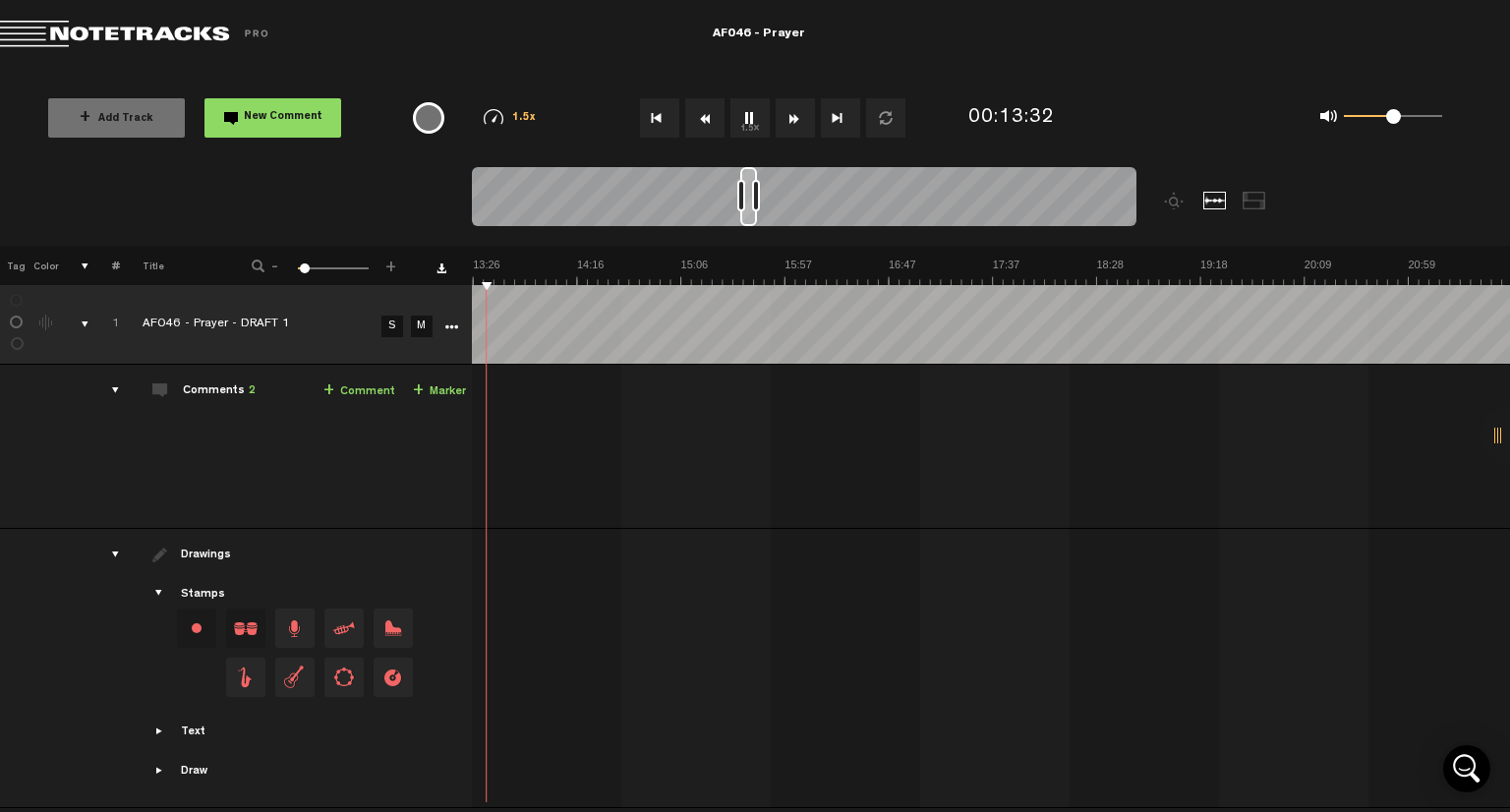 click on "-" at bounding box center (275, 263) 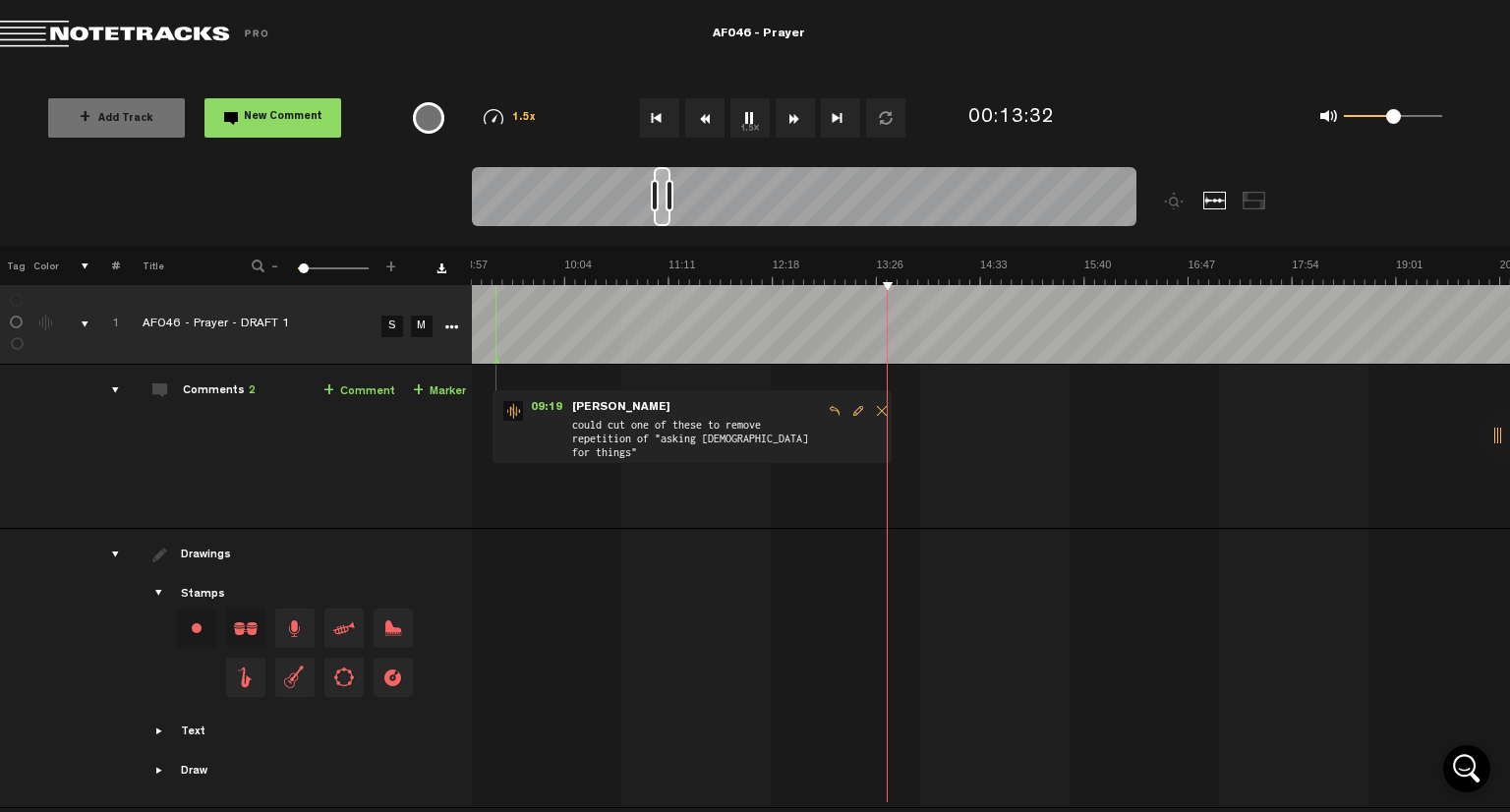 scroll, scrollTop: 0, scrollLeft: 842, axis: horizontal 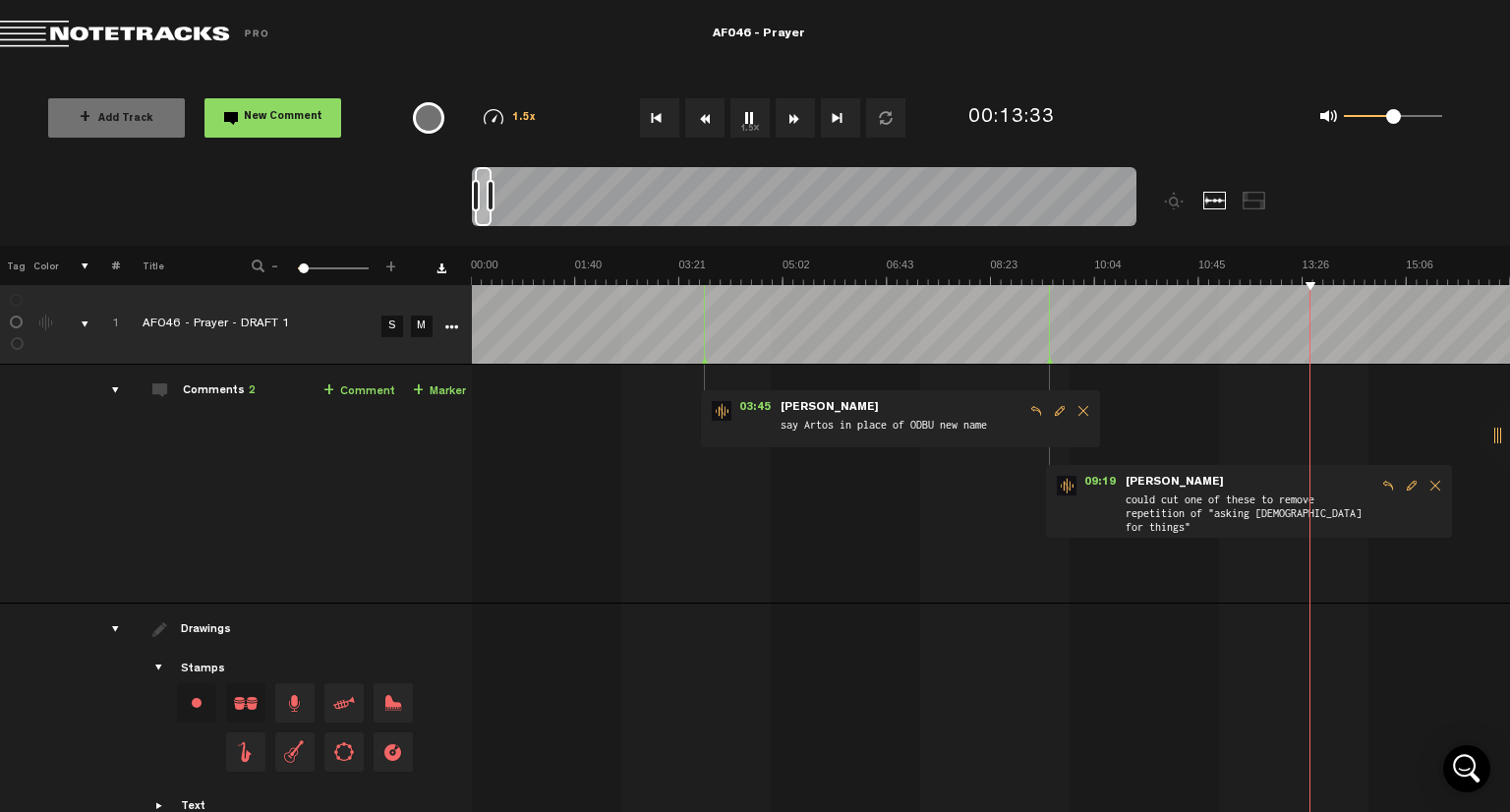 click on "-" at bounding box center [275, 263] 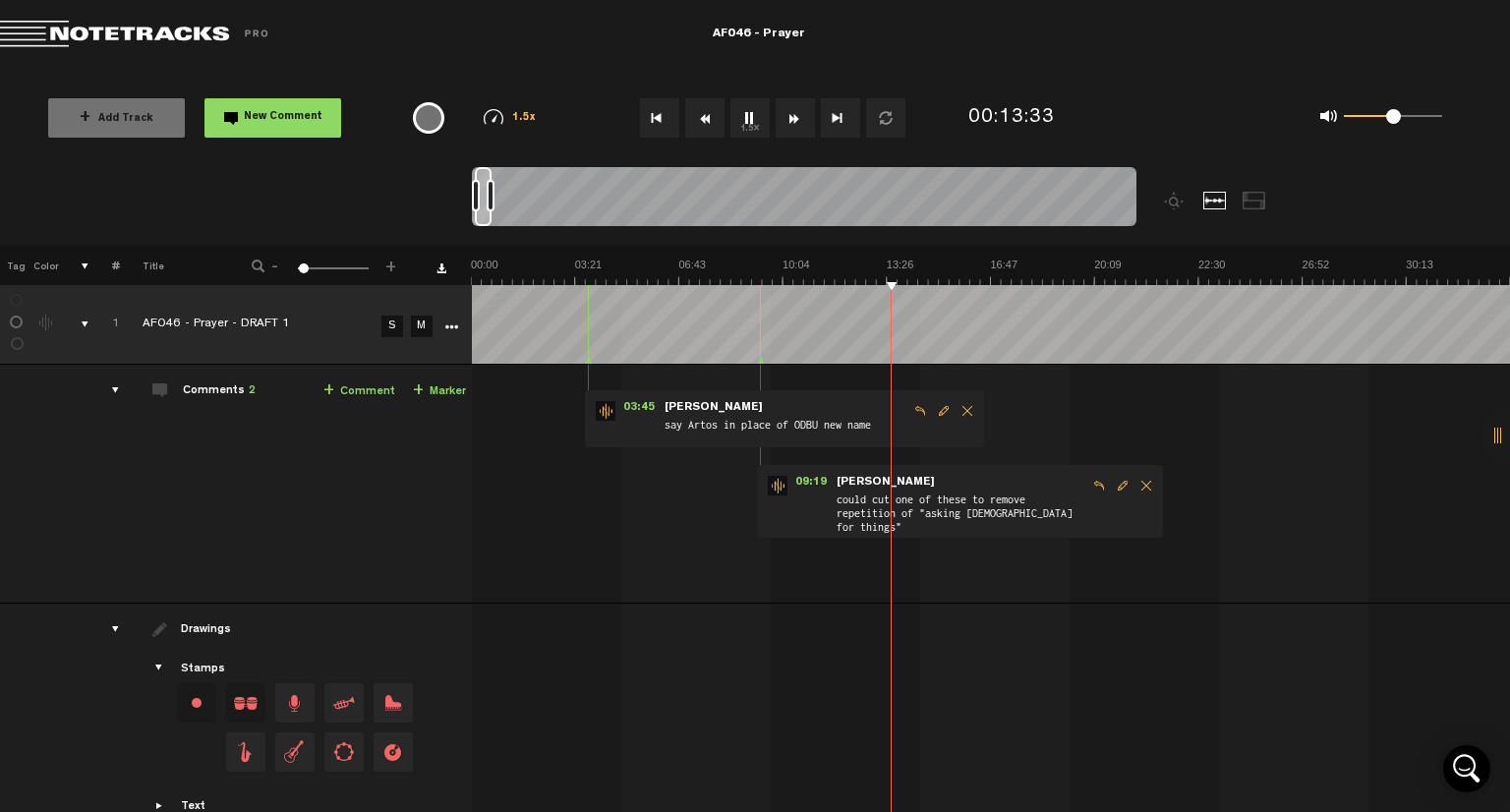 click on "-" at bounding box center [275, 263] 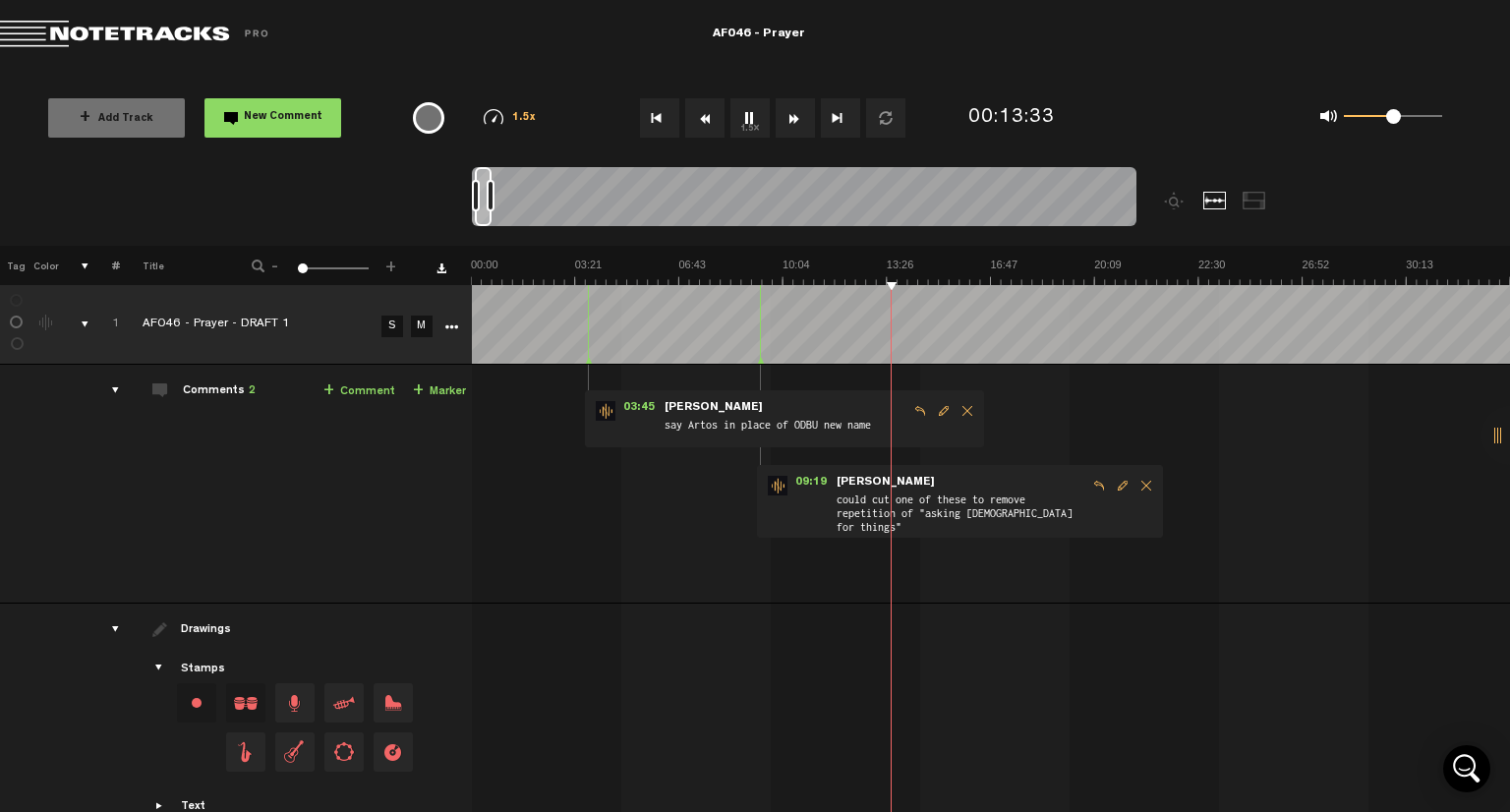 click on "-" at bounding box center (275, 263) 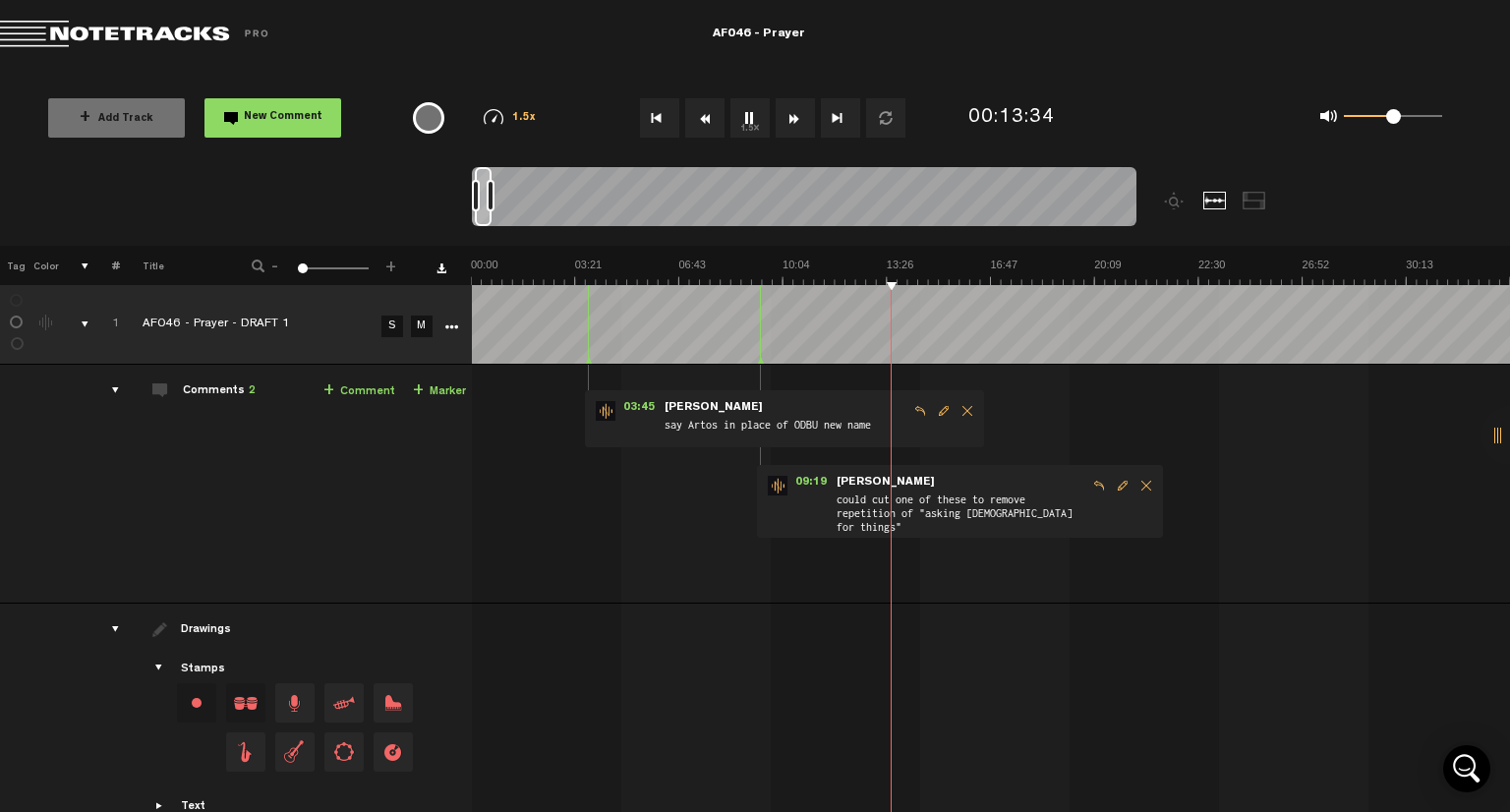 click on "-" at bounding box center [275, 263] 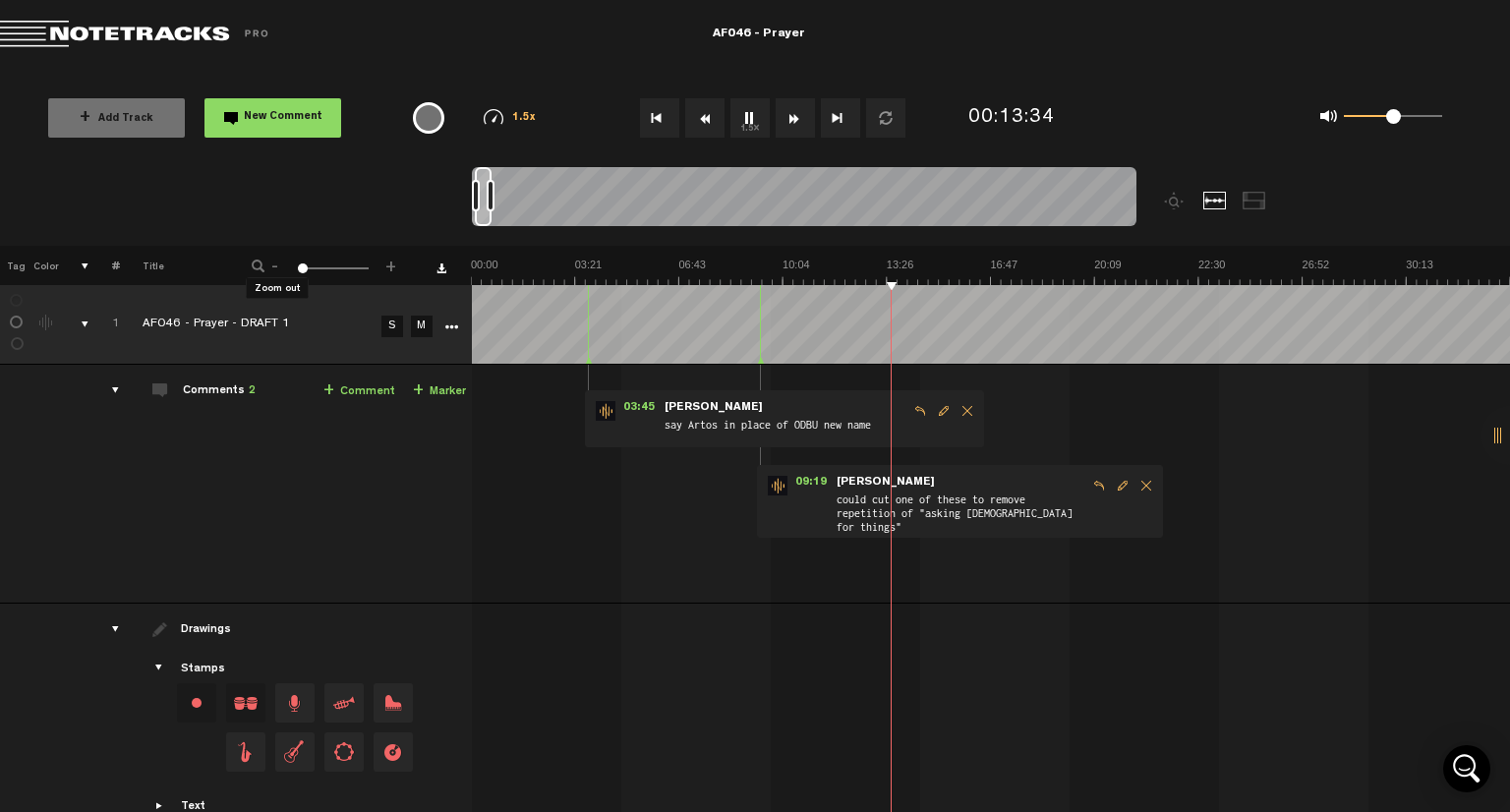 click on "-" at bounding box center [275, 263] 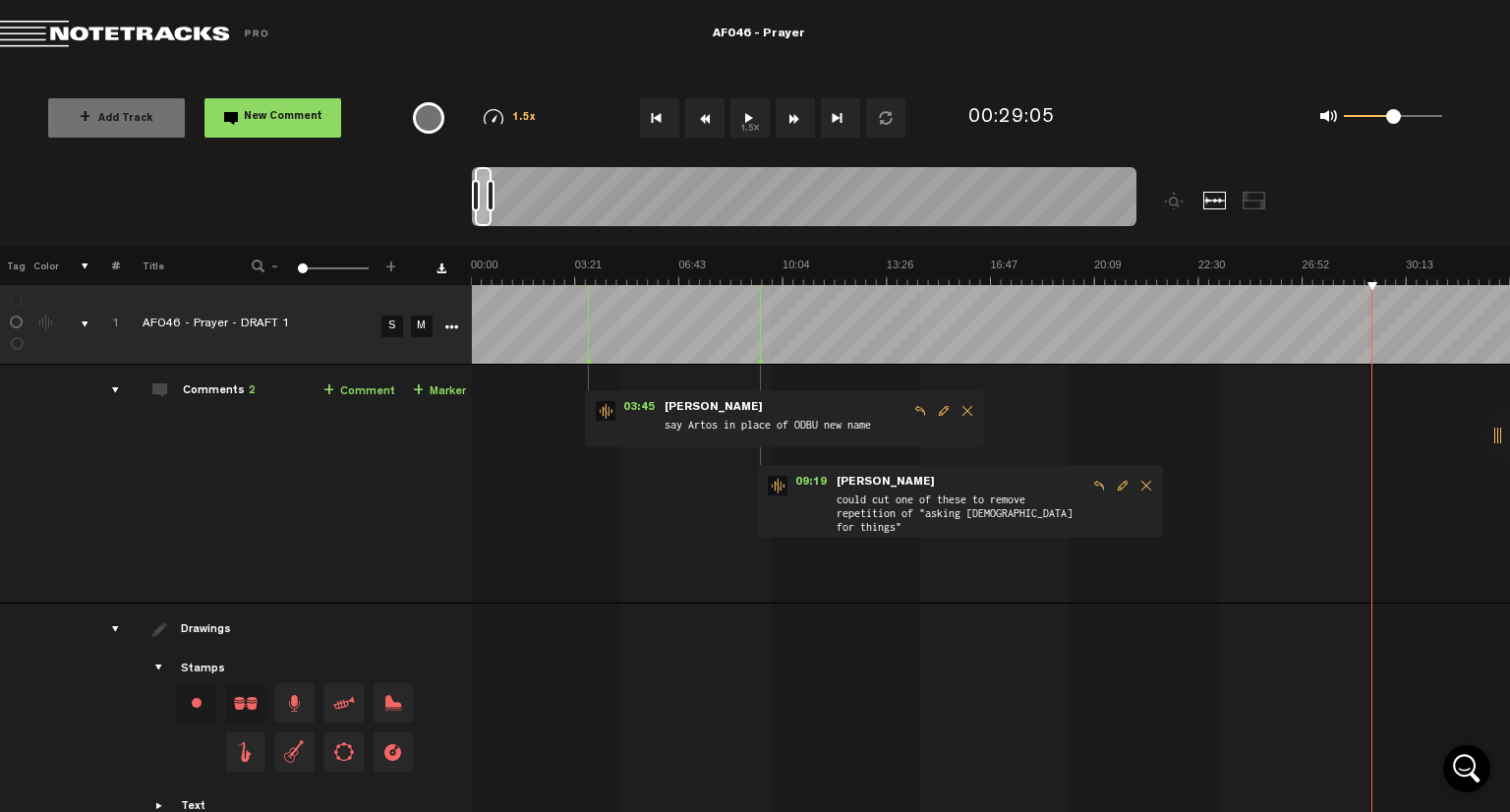 click at bounding box center (44, 484) 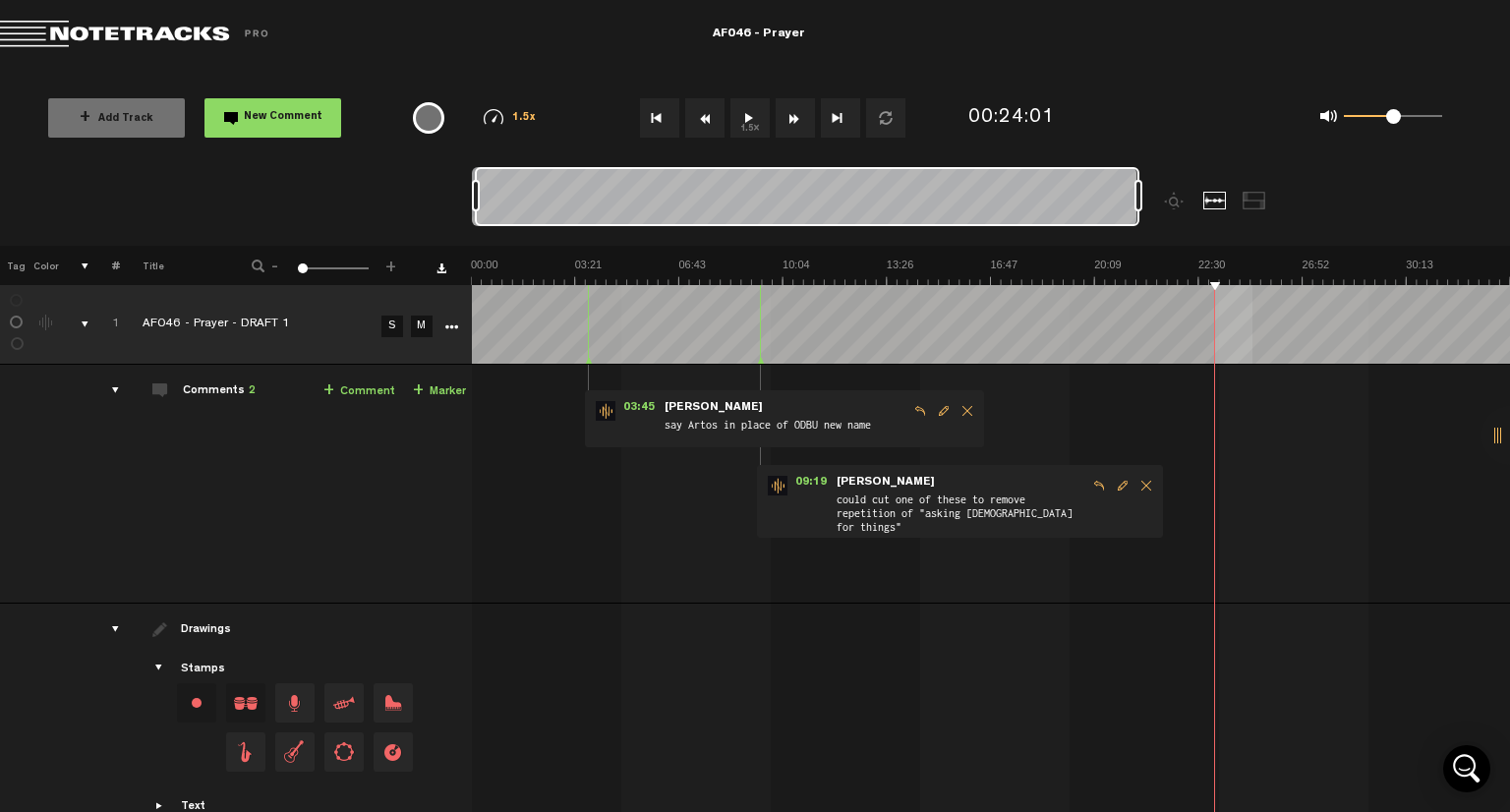 scroll, scrollTop: 0, scrollLeft: 136, axis: horizontal 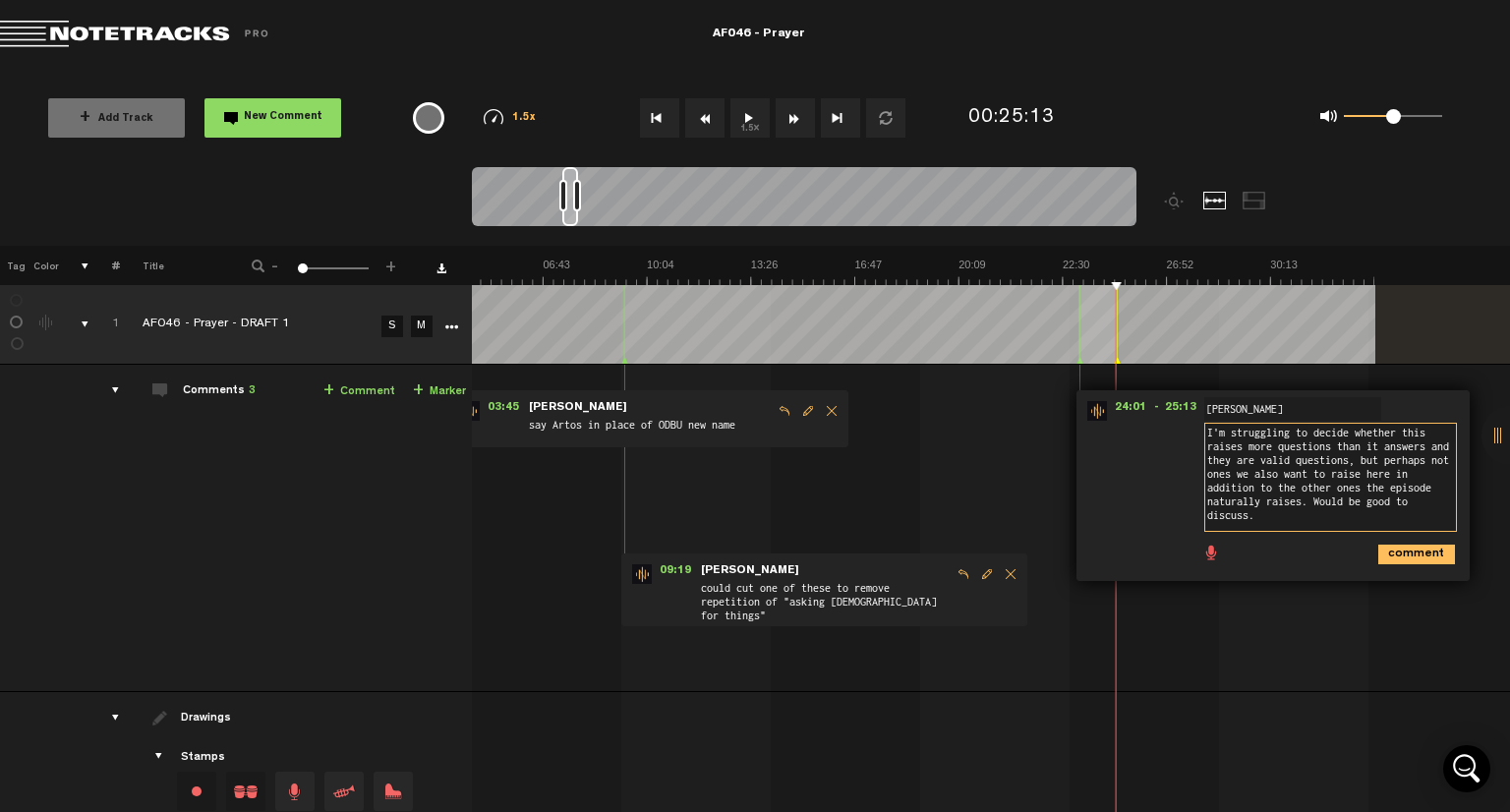 click on "I'm struggling to decide whether this raises more questions than it answers and they are valid questions, but perhaps not ones we also want to raise here in addition to the other ones the episode naturally raises. Would be good to discuss." at bounding box center [1330, 477] 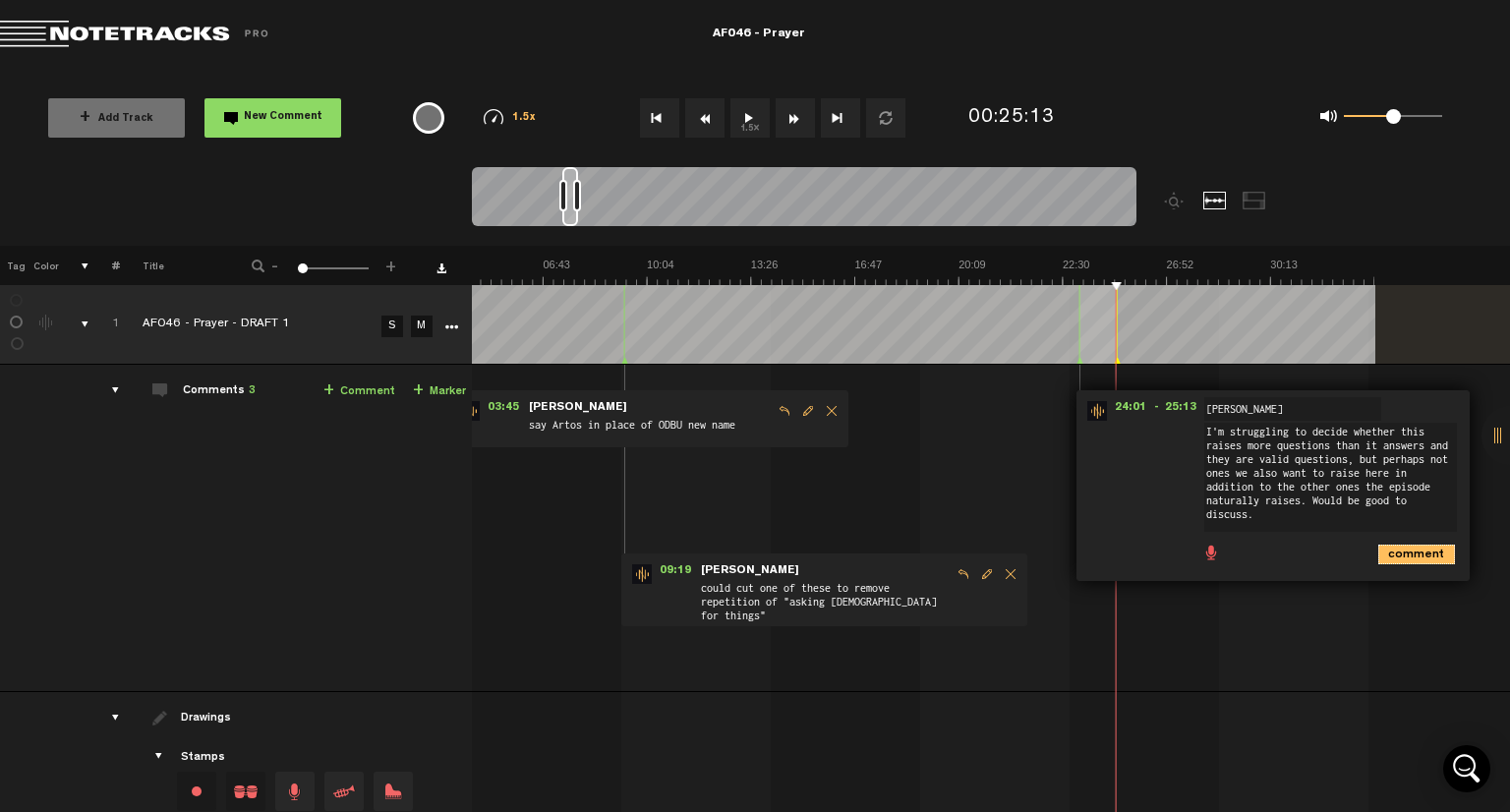 click on "comment" at bounding box center [1417, 554] 